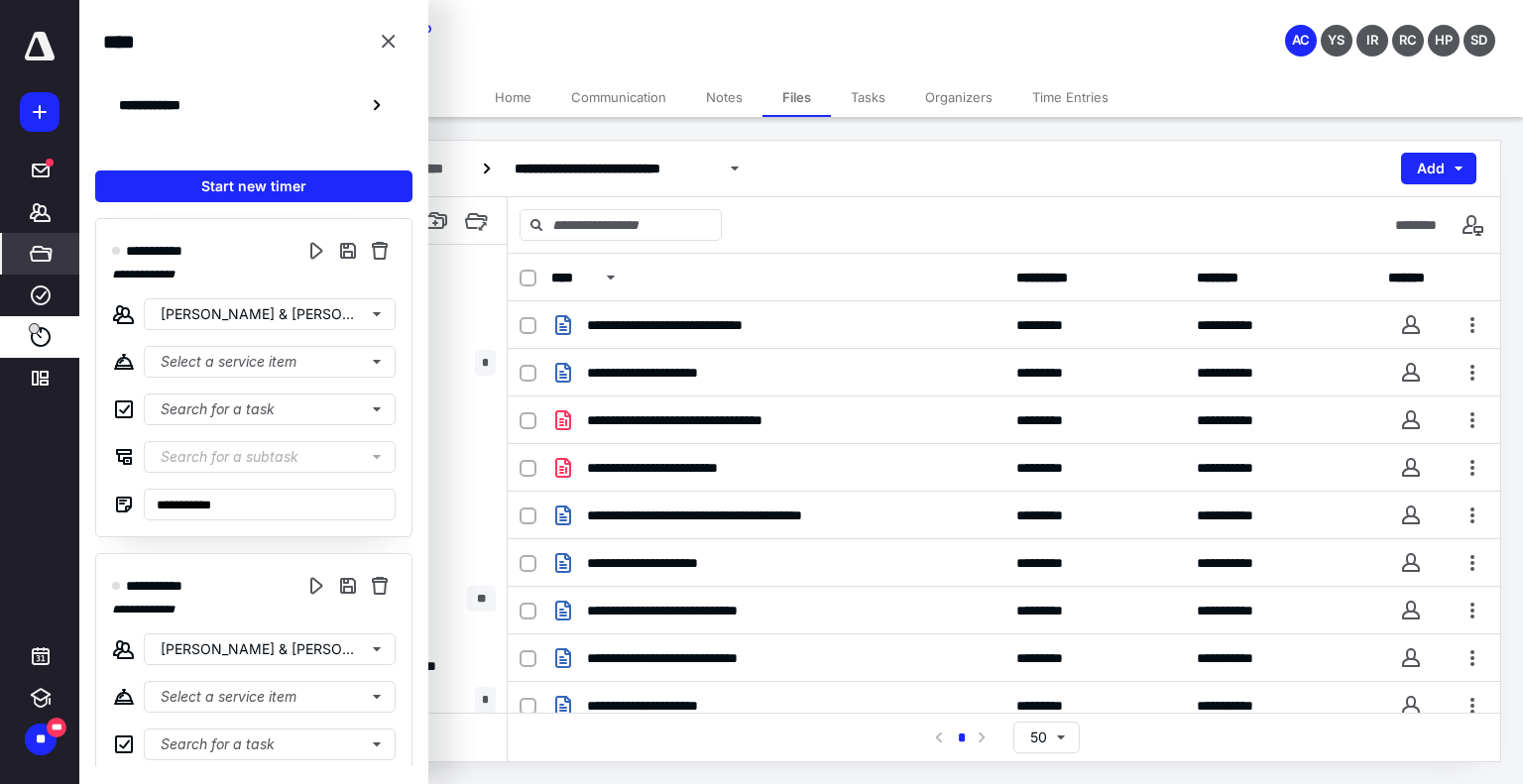 scroll, scrollTop: 0, scrollLeft: 0, axis: both 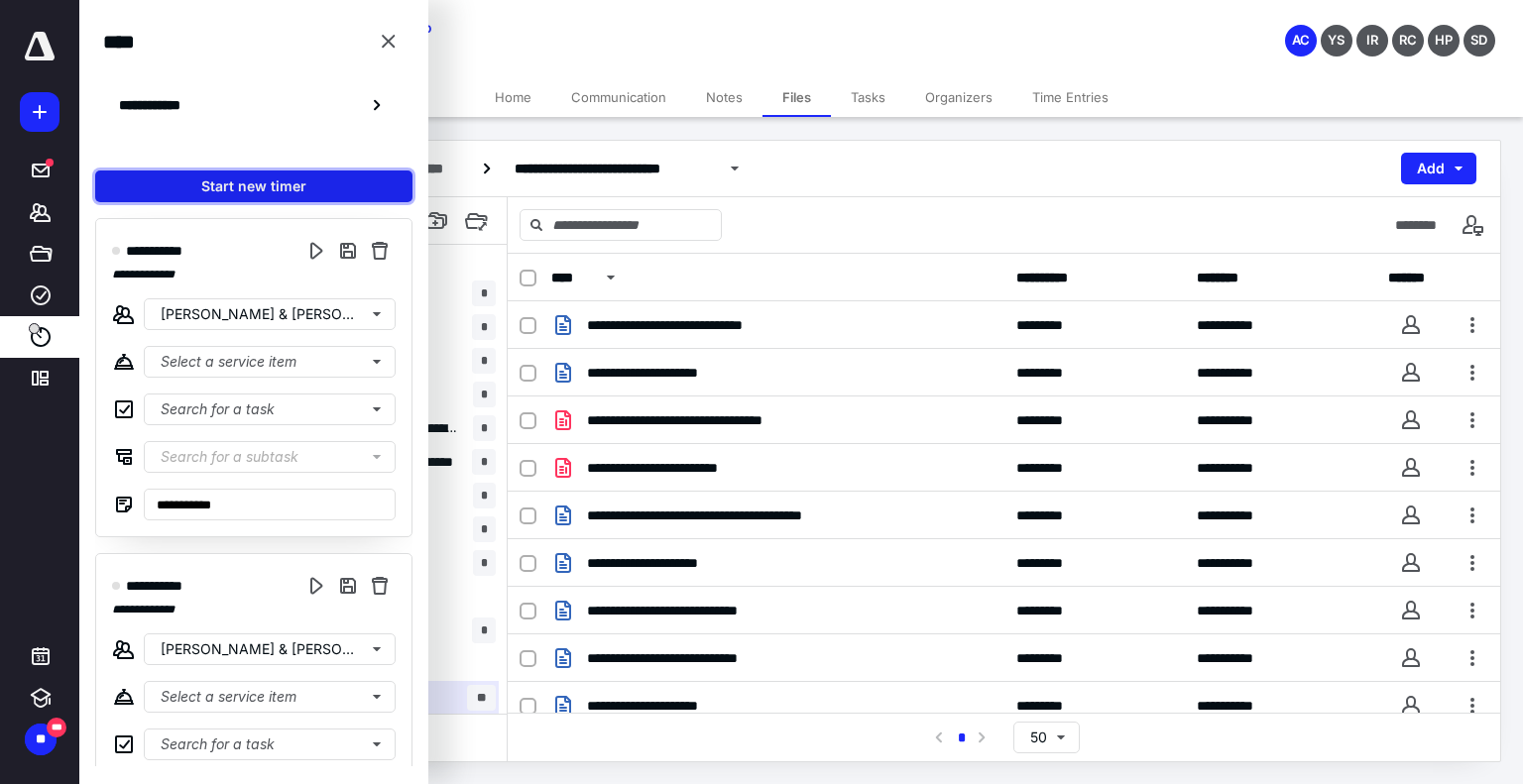 click on "Start new timer" at bounding box center (254, 186) 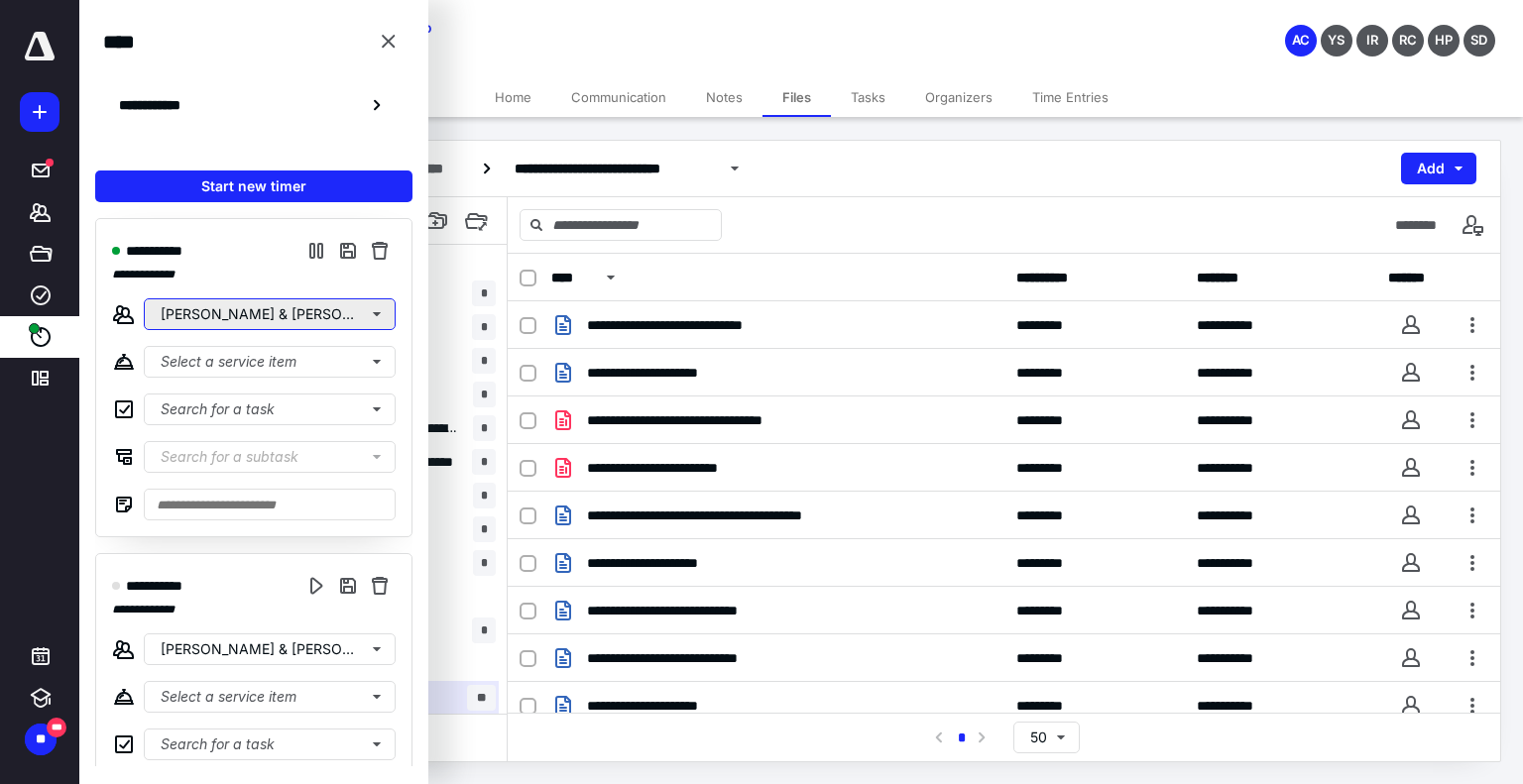 click on "[PERSON_NAME] & [PERSON_NAME]" at bounding box center (270, 314) 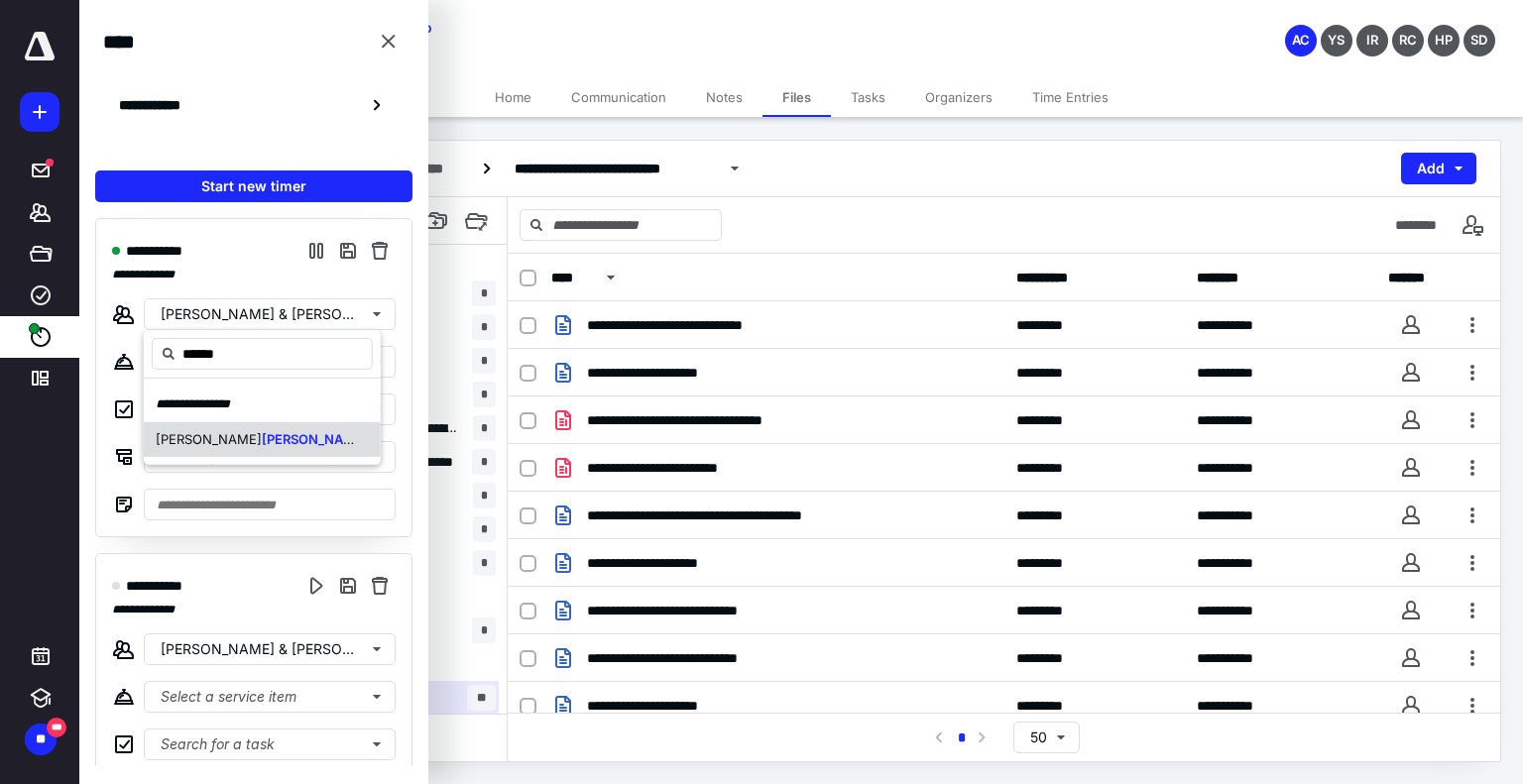click on "[PERSON_NAME]" at bounding box center [262, 439] 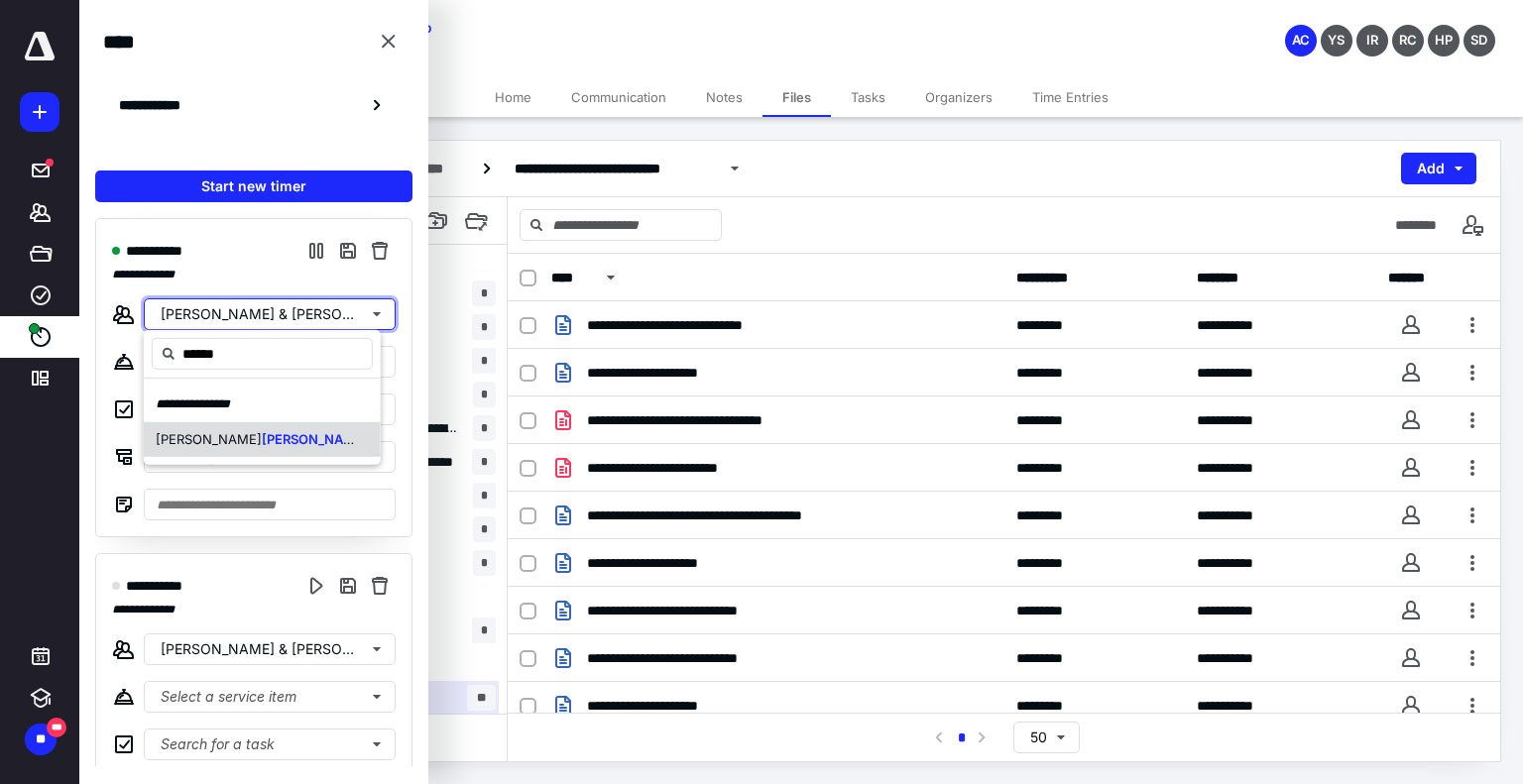 type 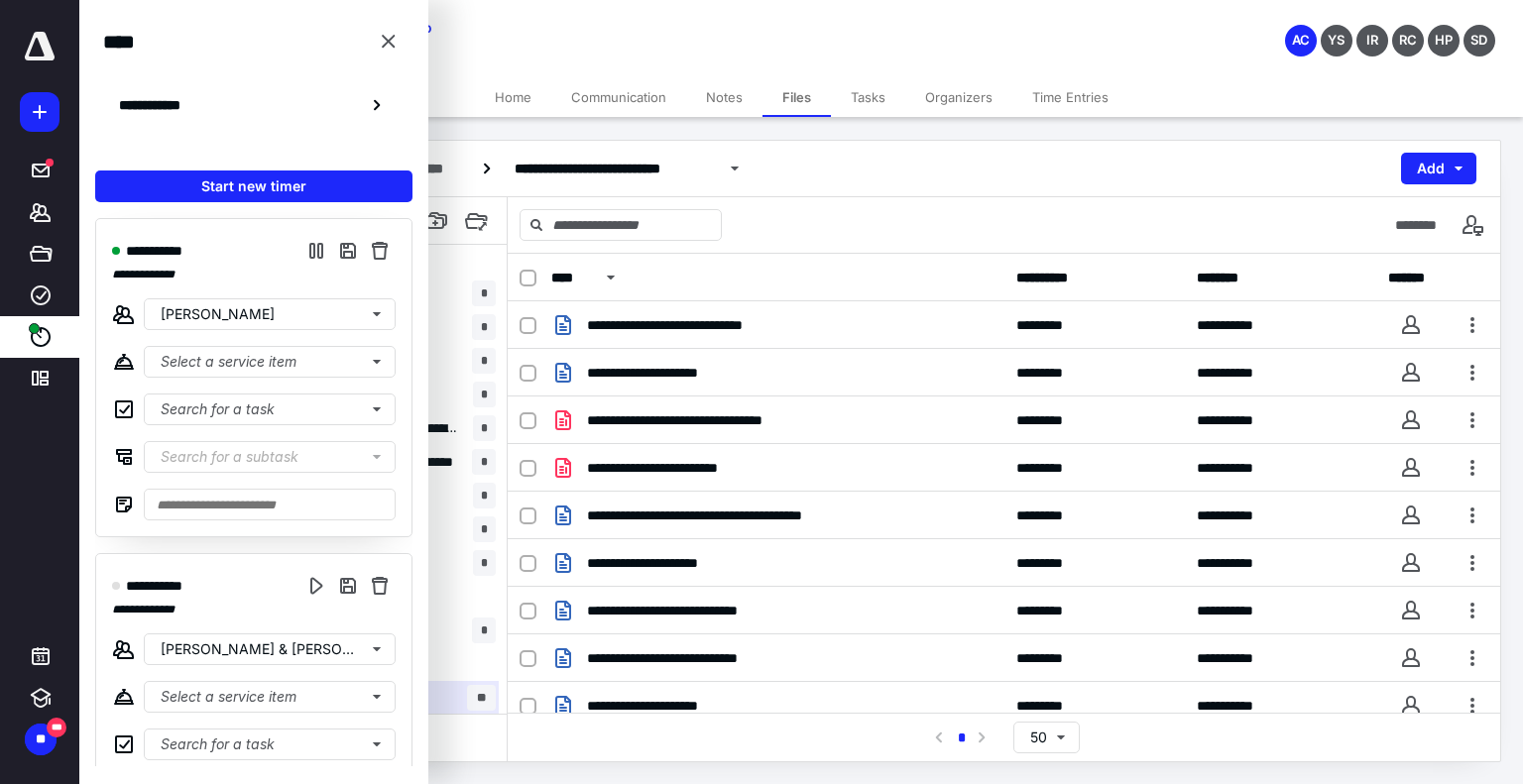 click on "**********" at bounding box center [801, 168] 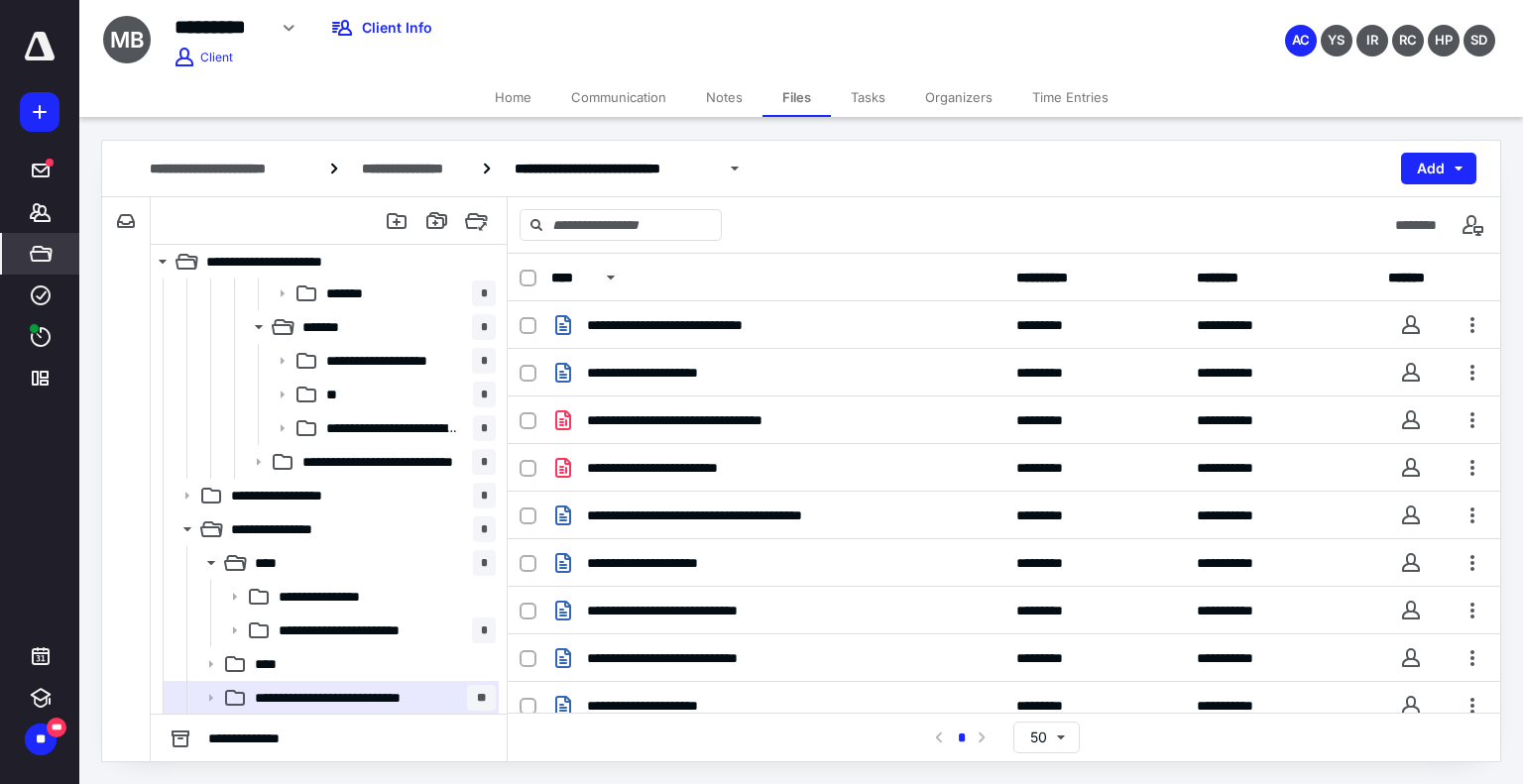 click on "*****" at bounding box center [41, 254] 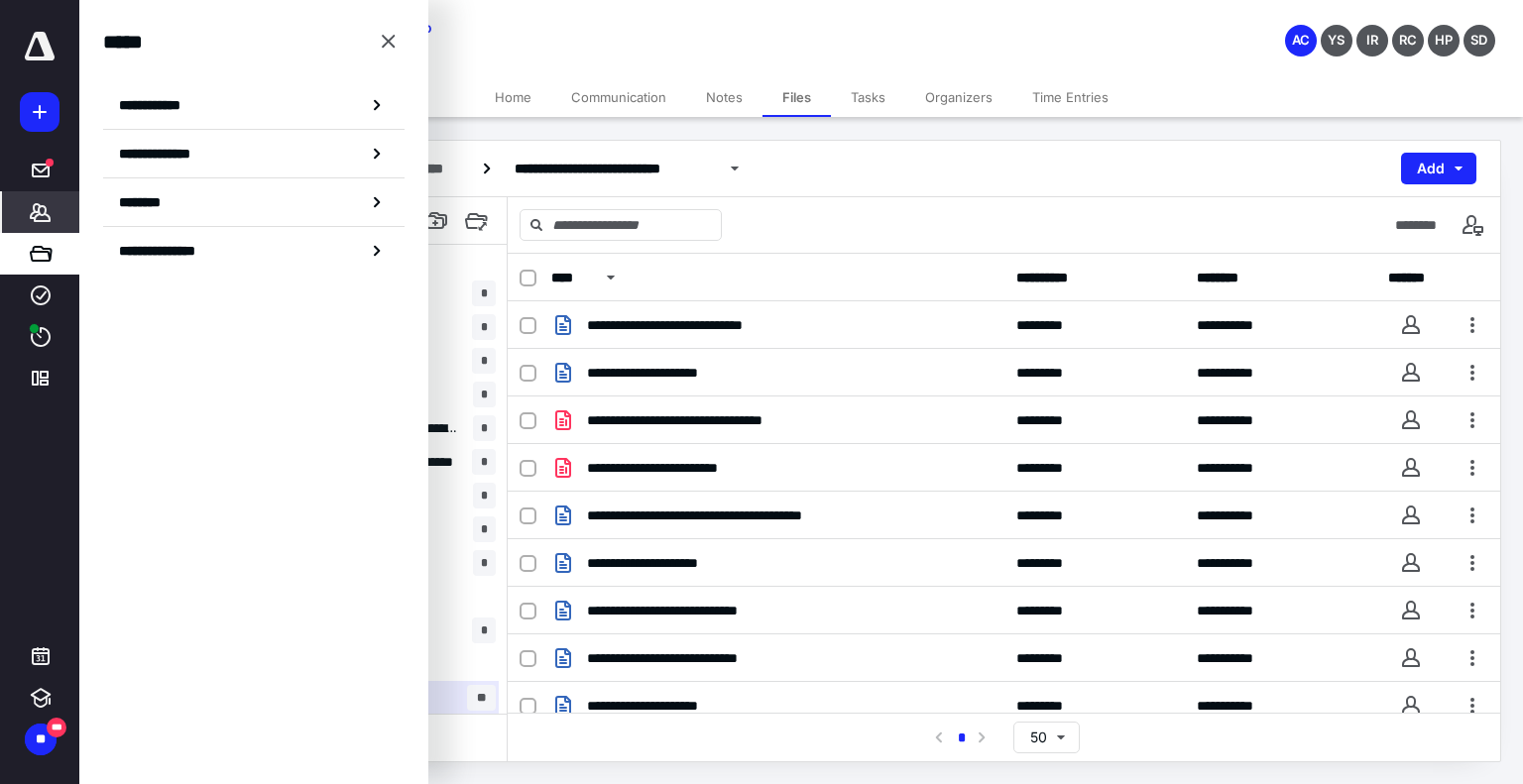 click 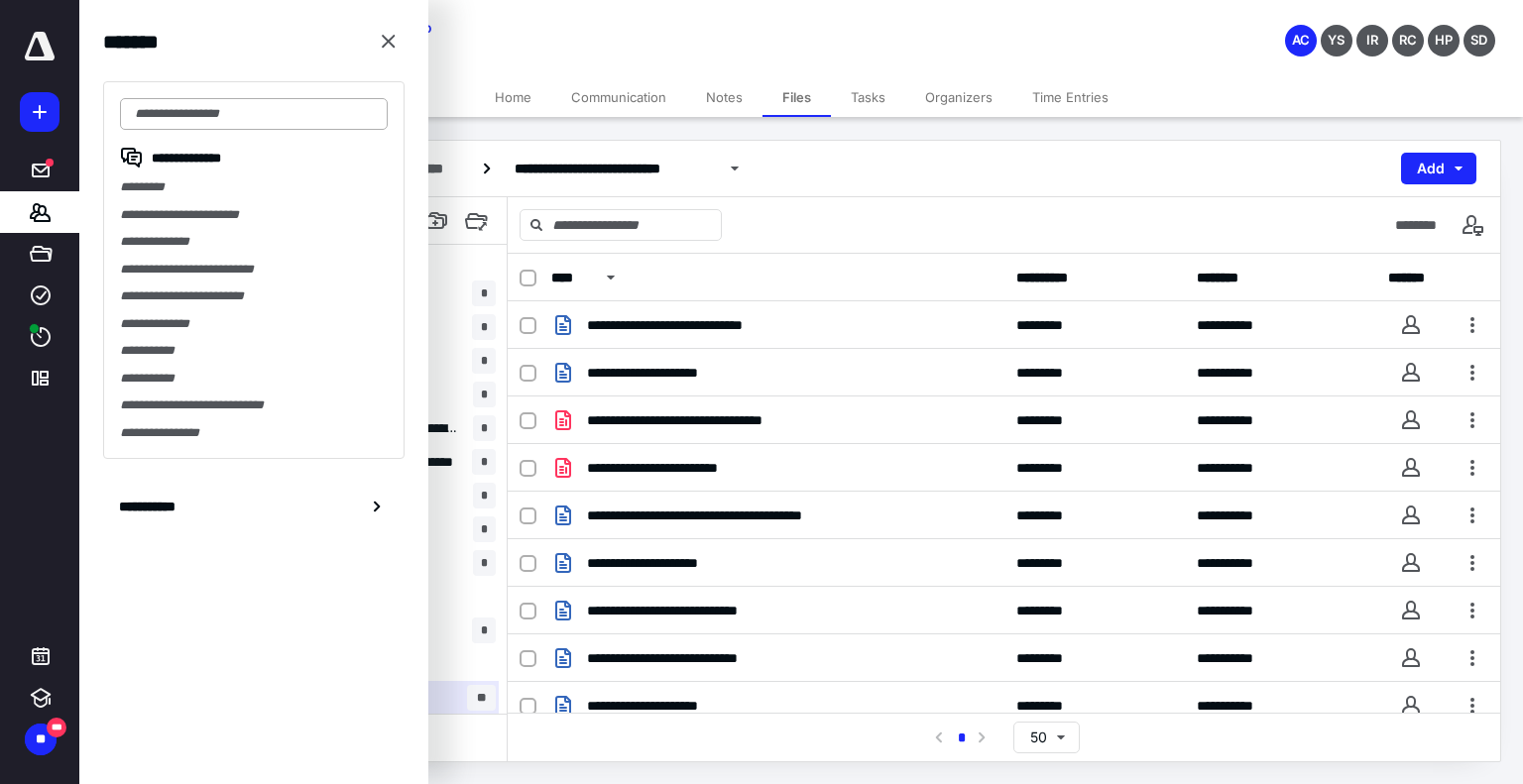 click at bounding box center [254, 114] 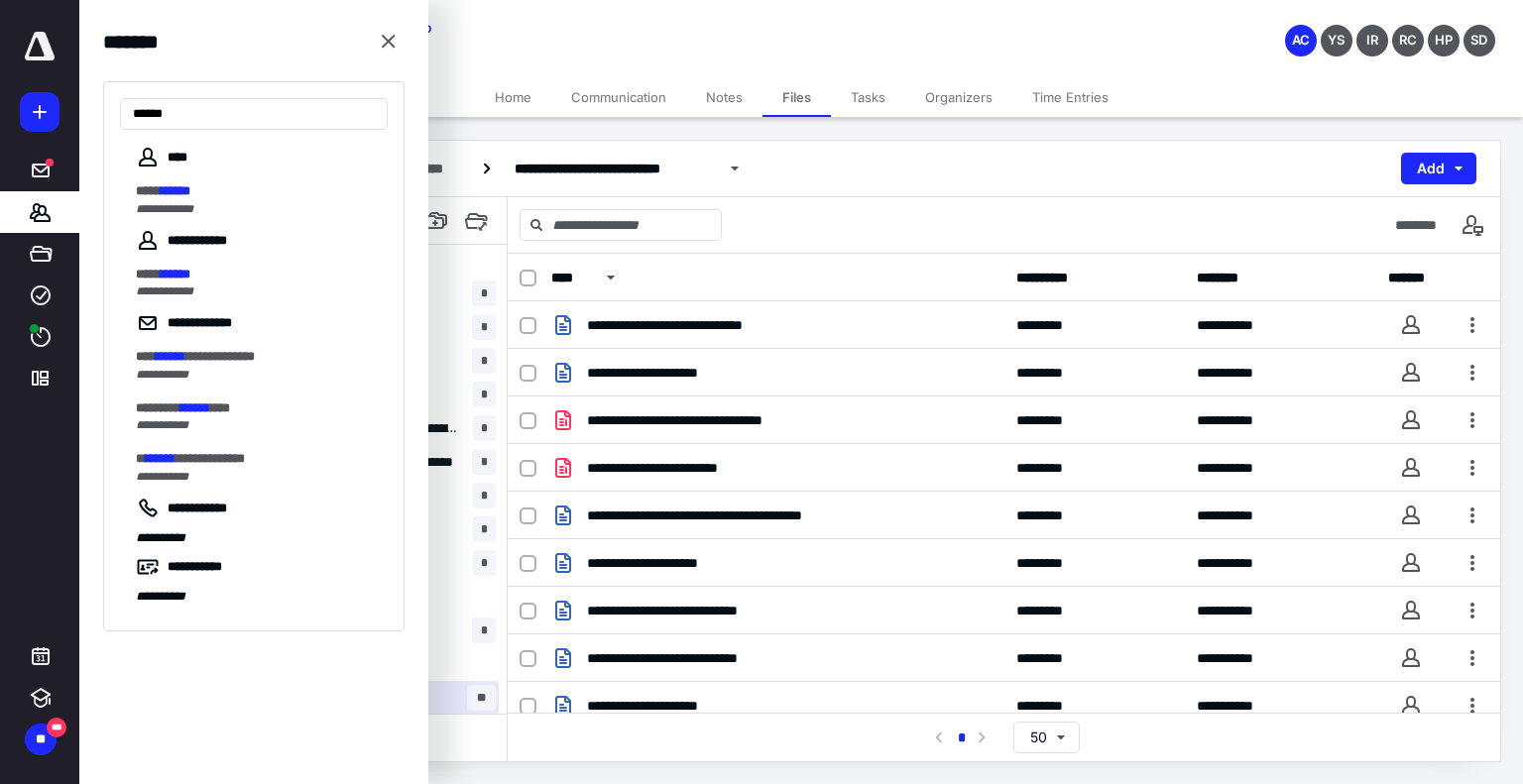 type on "******" 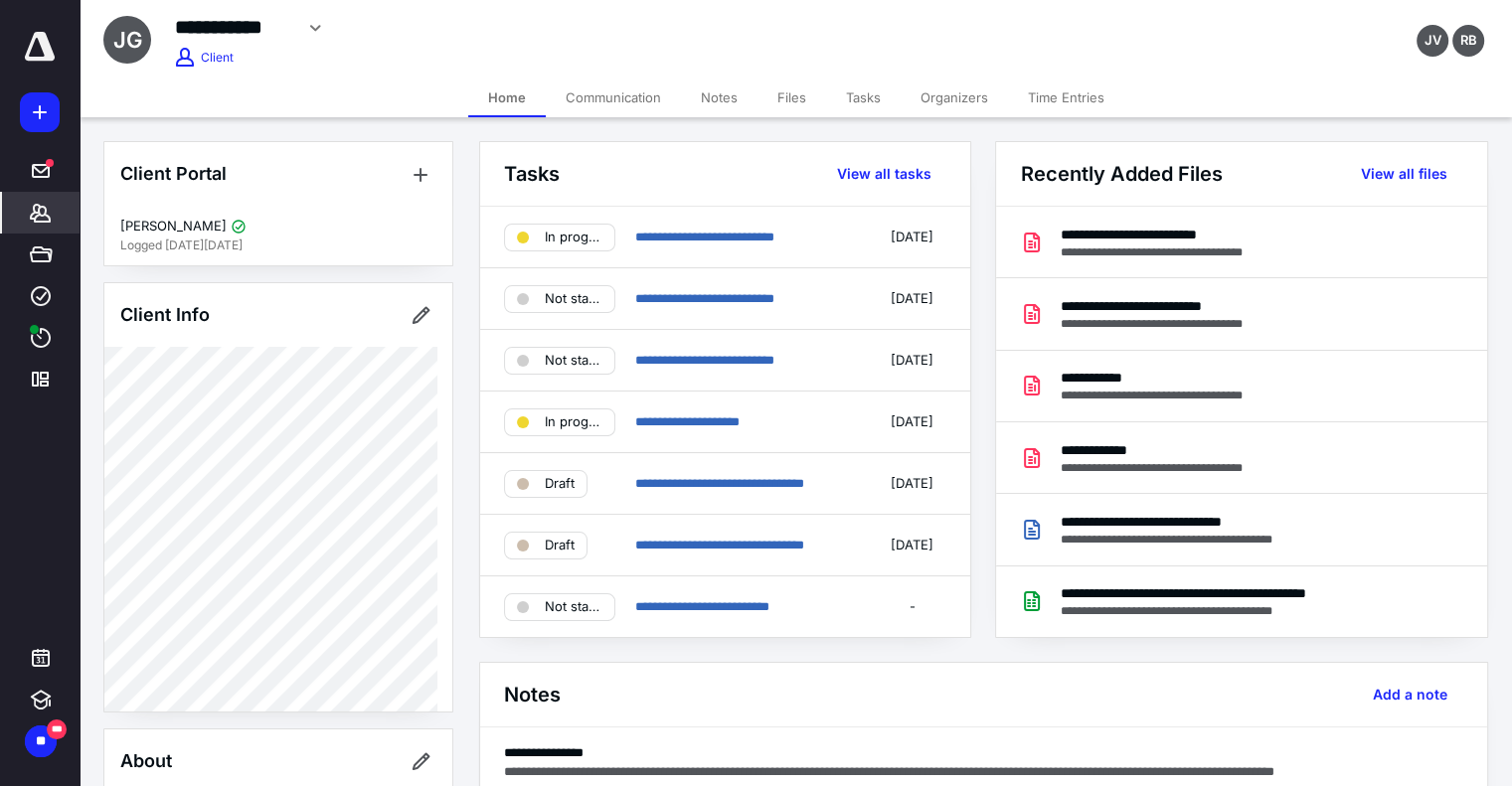 click on "Notes" at bounding box center (719, 97) 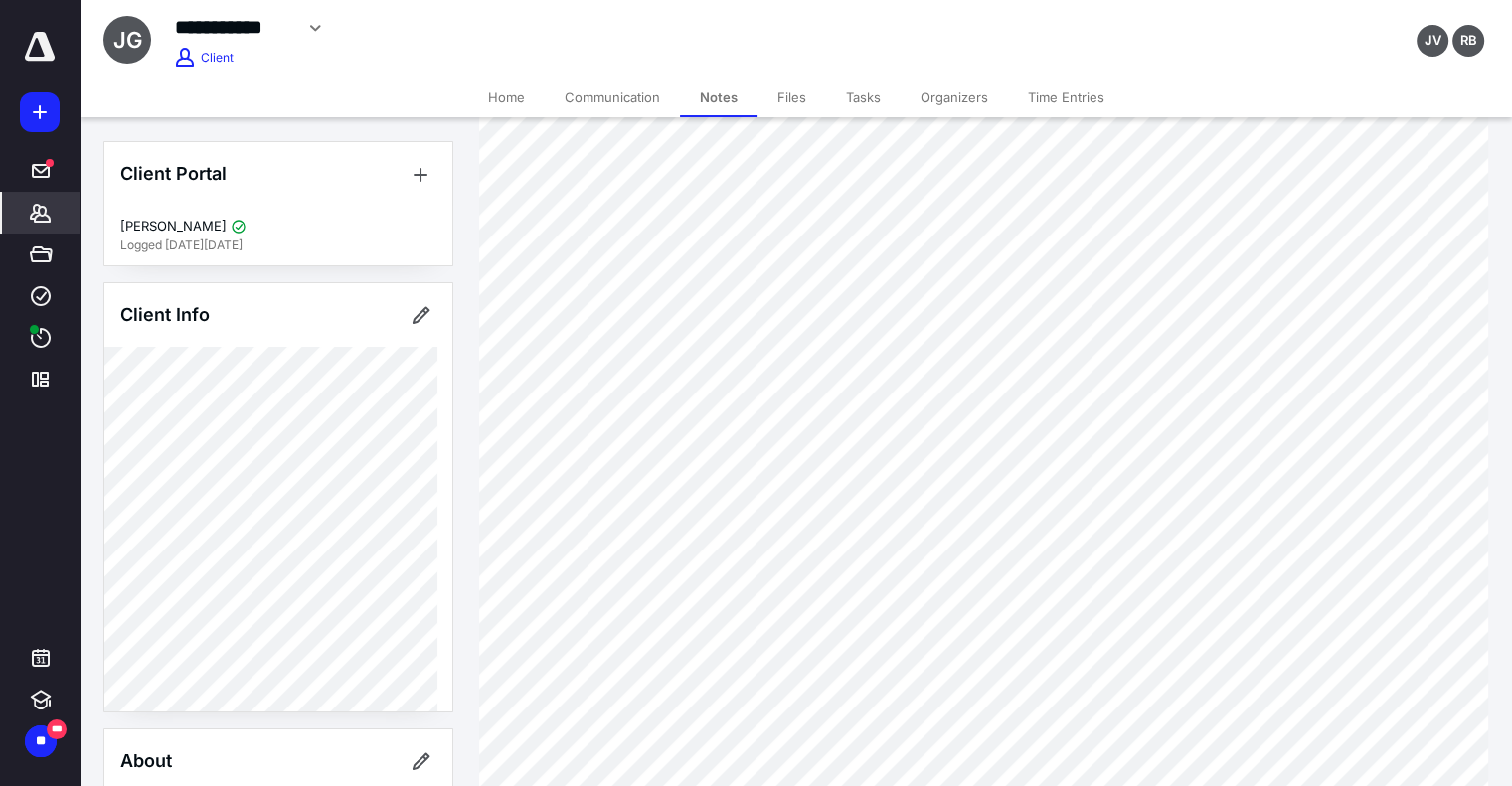 scroll, scrollTop: 596, scrollLeft: 0, axis: vertical 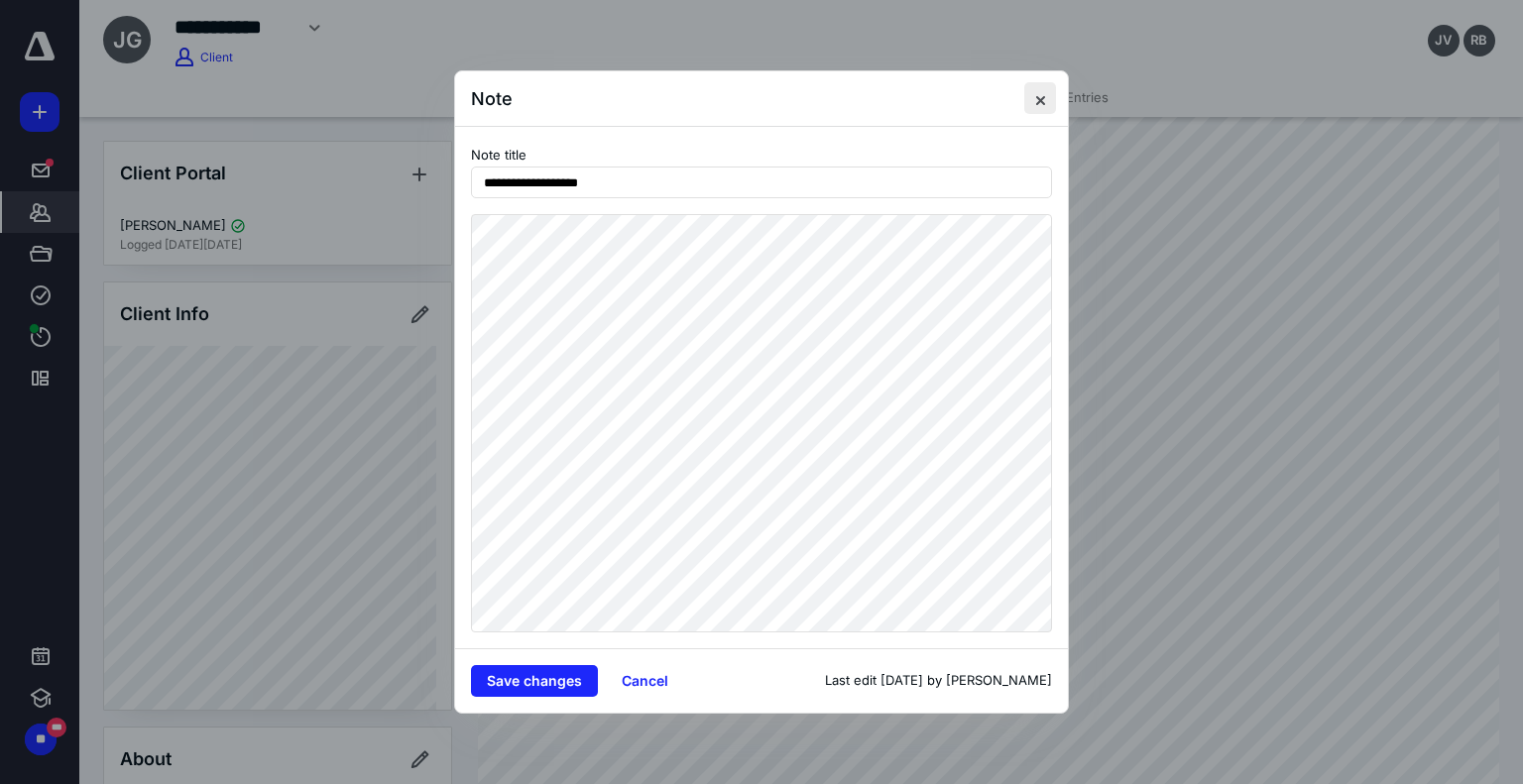 click at bounding box center (1040, 98) 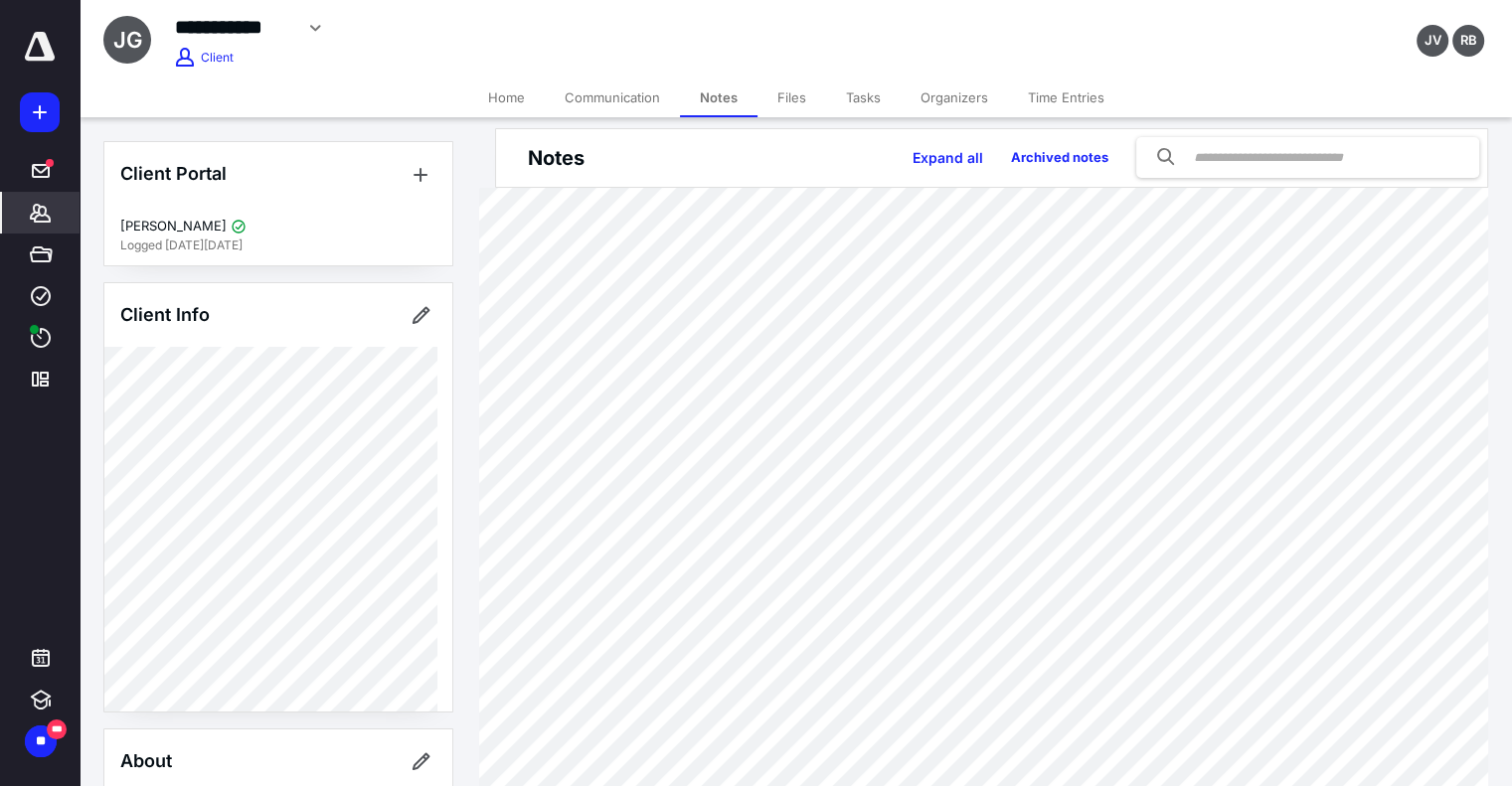 scroll, scrollTop: 0, scrollLeft: 0, axis: both 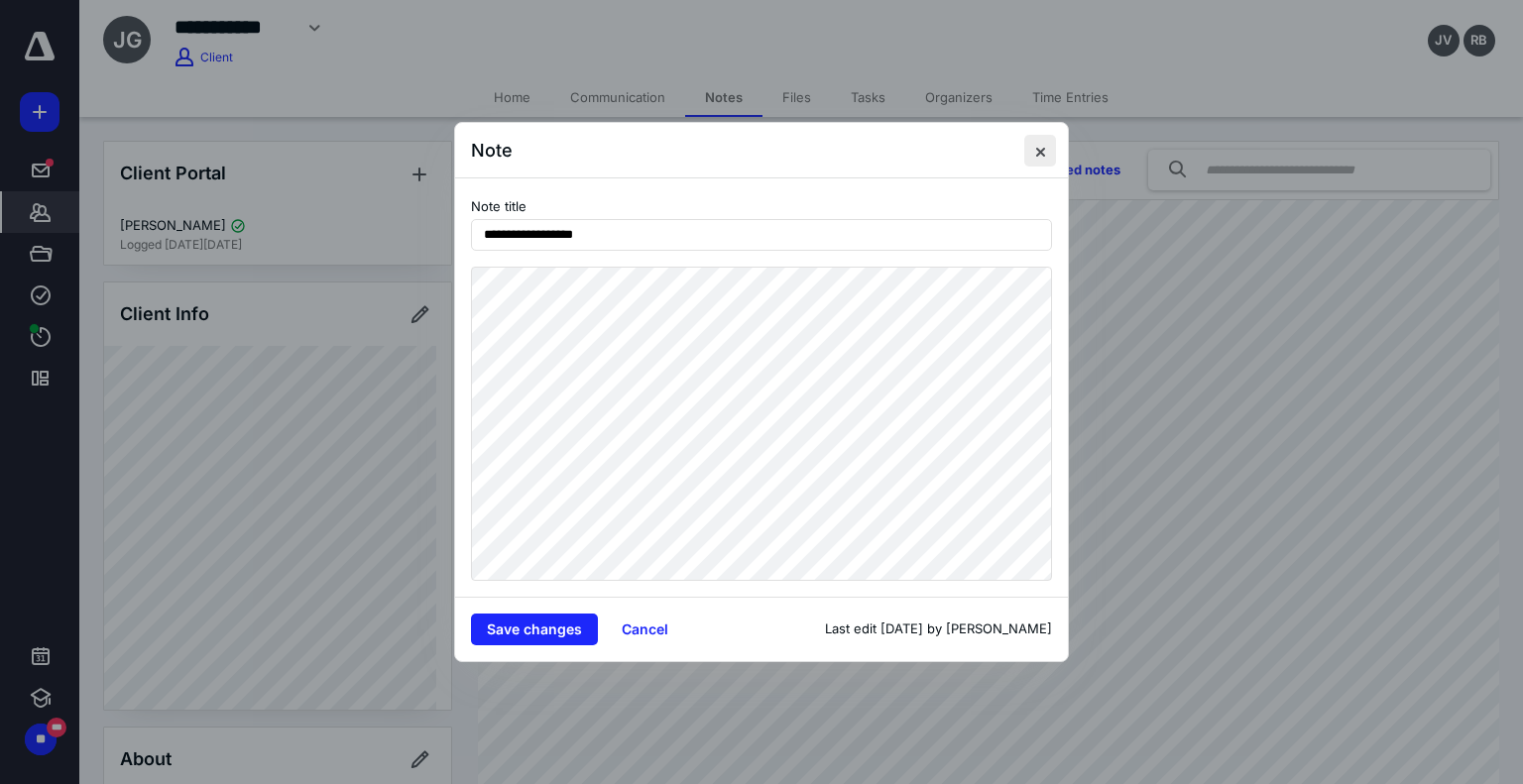 click at bounding box center [1040, 151] 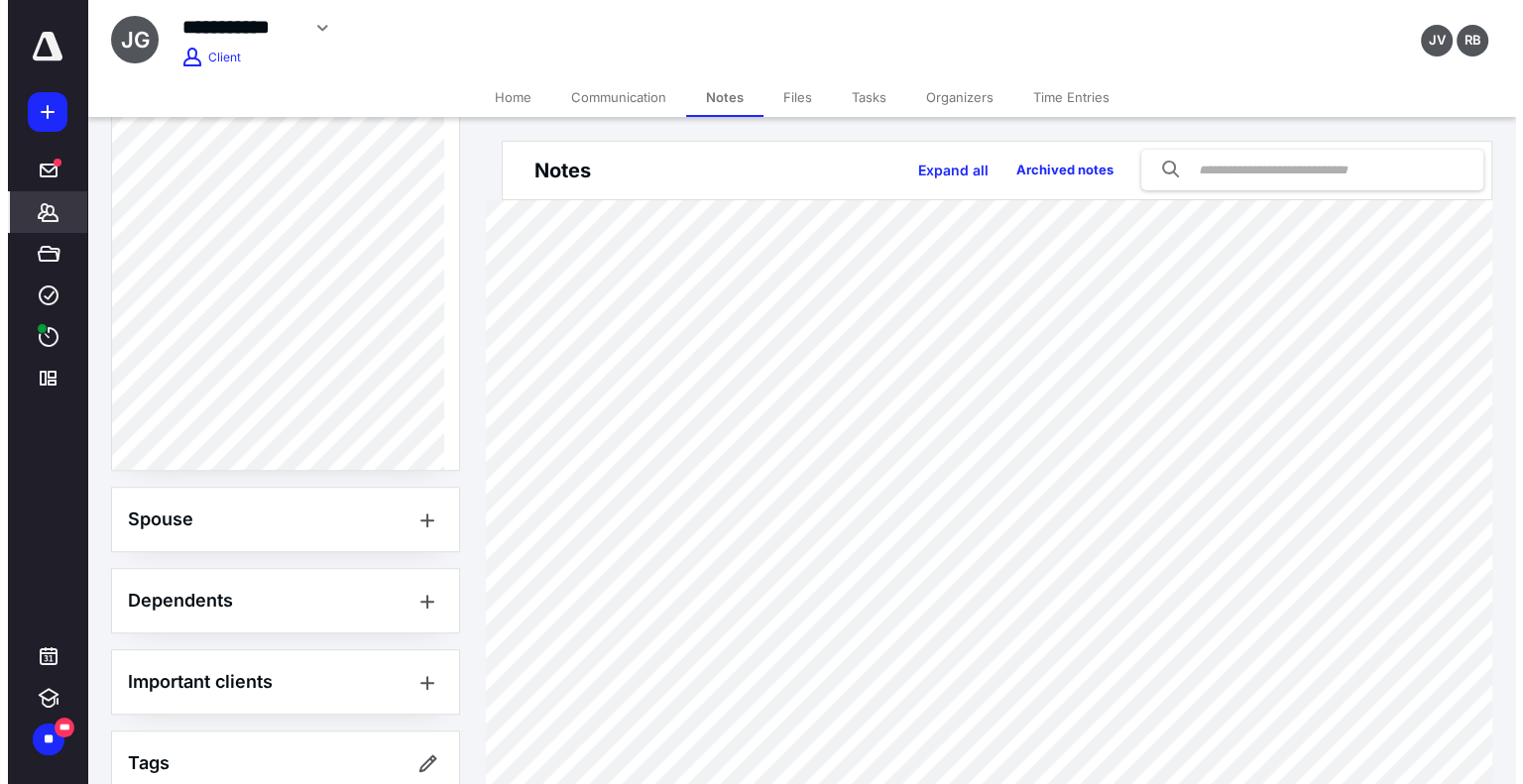 scroll, scrollTop: 937, scrollLeft: 0, axis: vertical 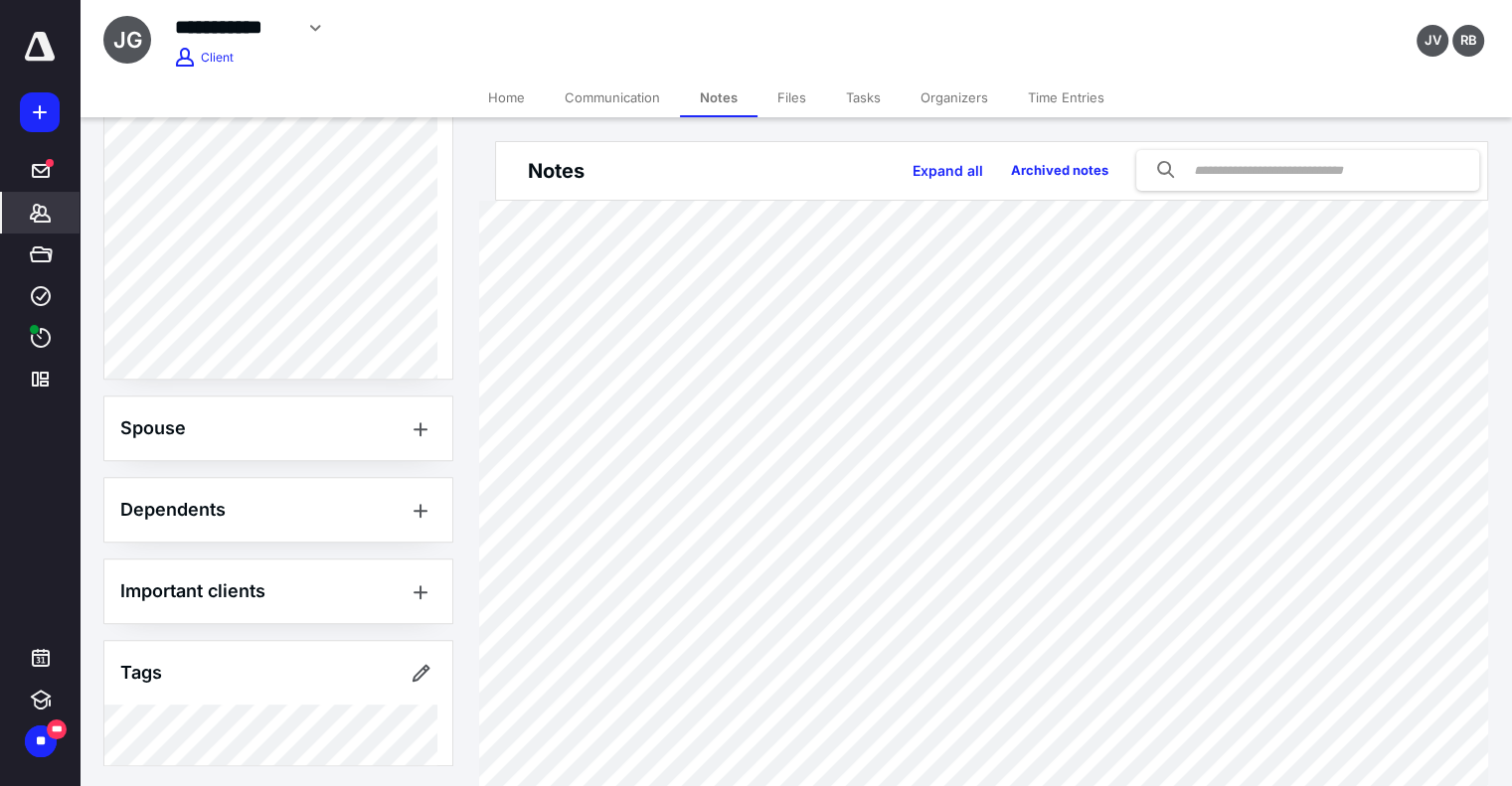 click on "Files" at bounding box center [791, 97] 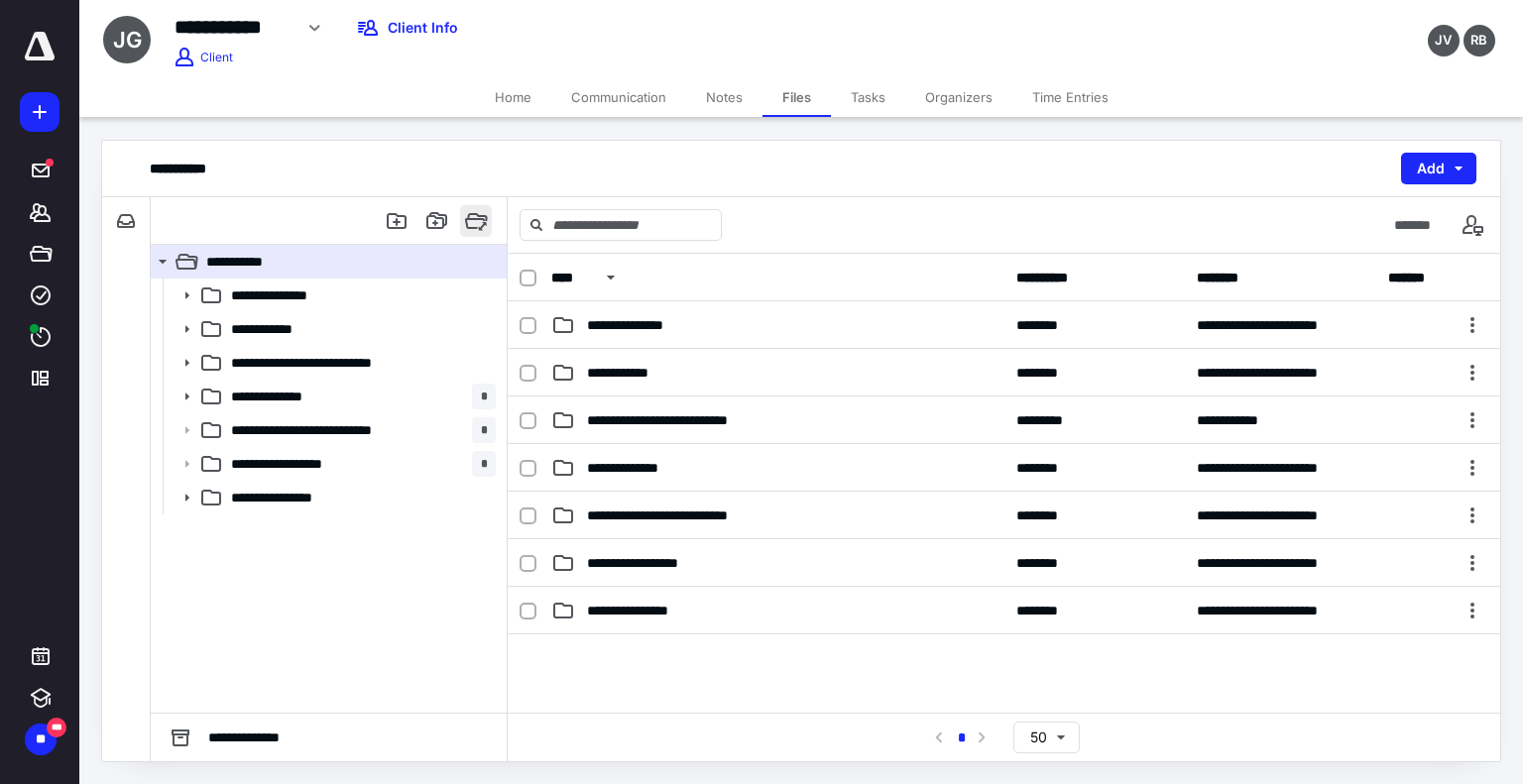 click at bounding box center [476, 221] 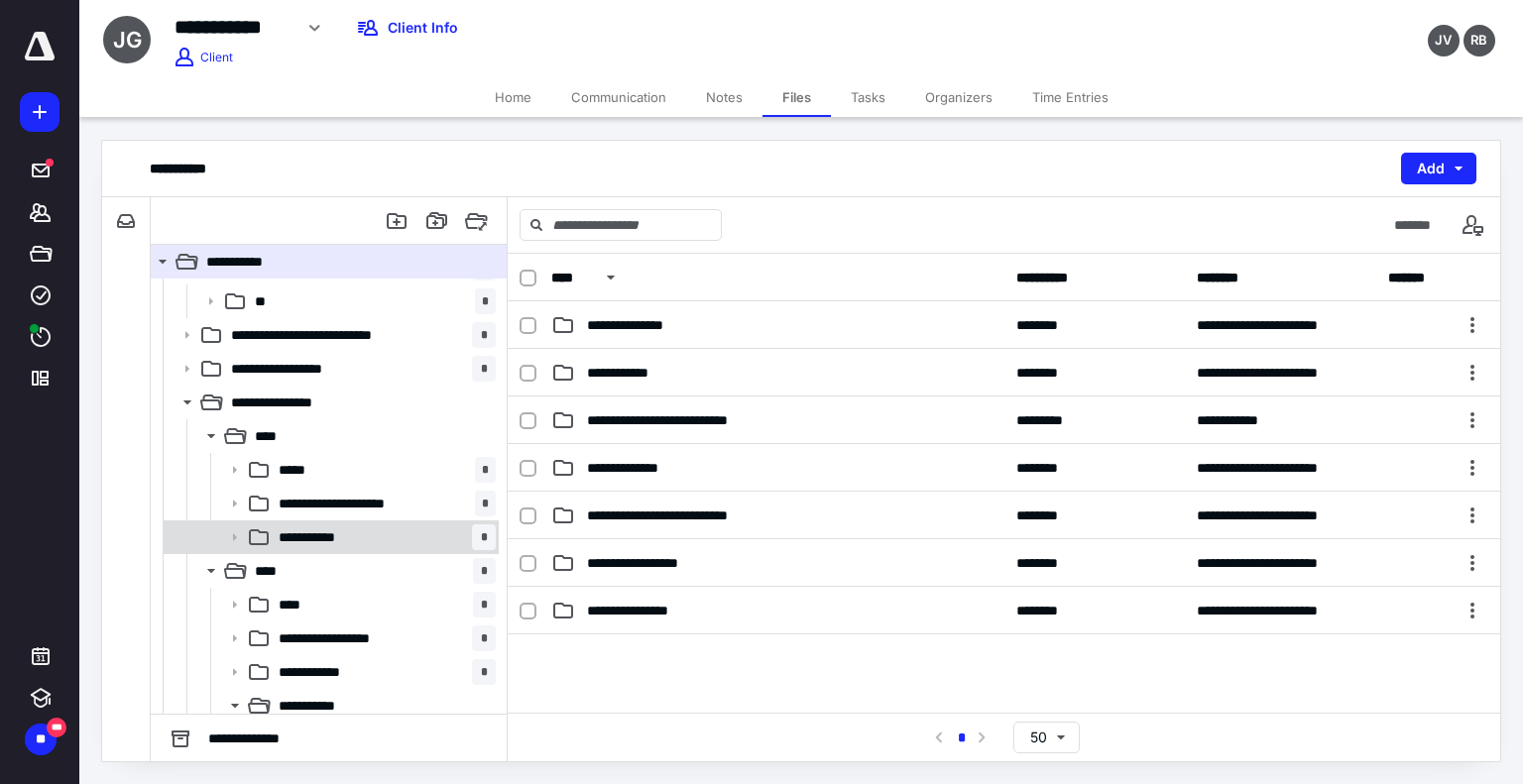 scroll, scrollTop: 4113, scrollLeft: 0, axis: vertical 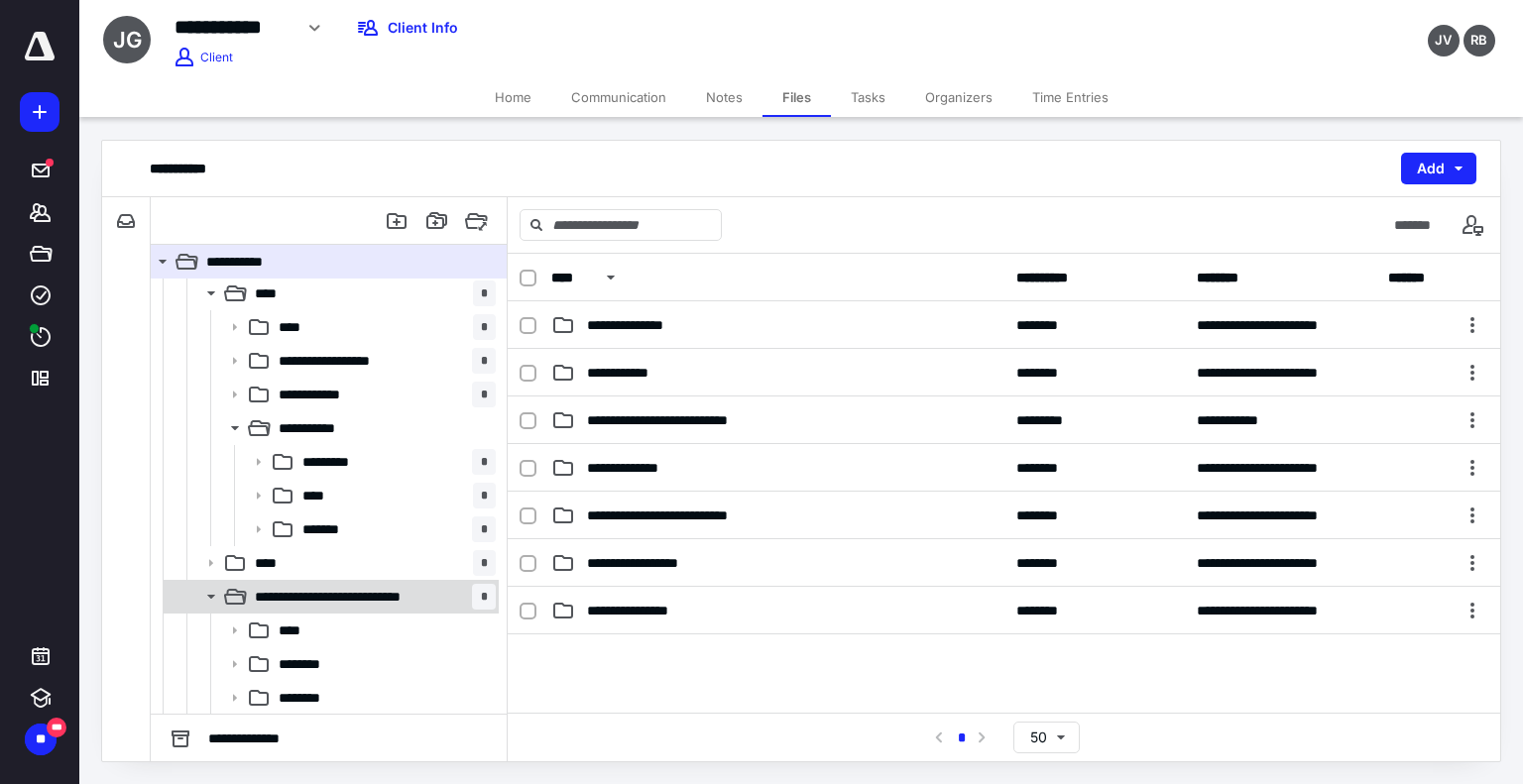click on "**********" at bounding box center [349, 597] 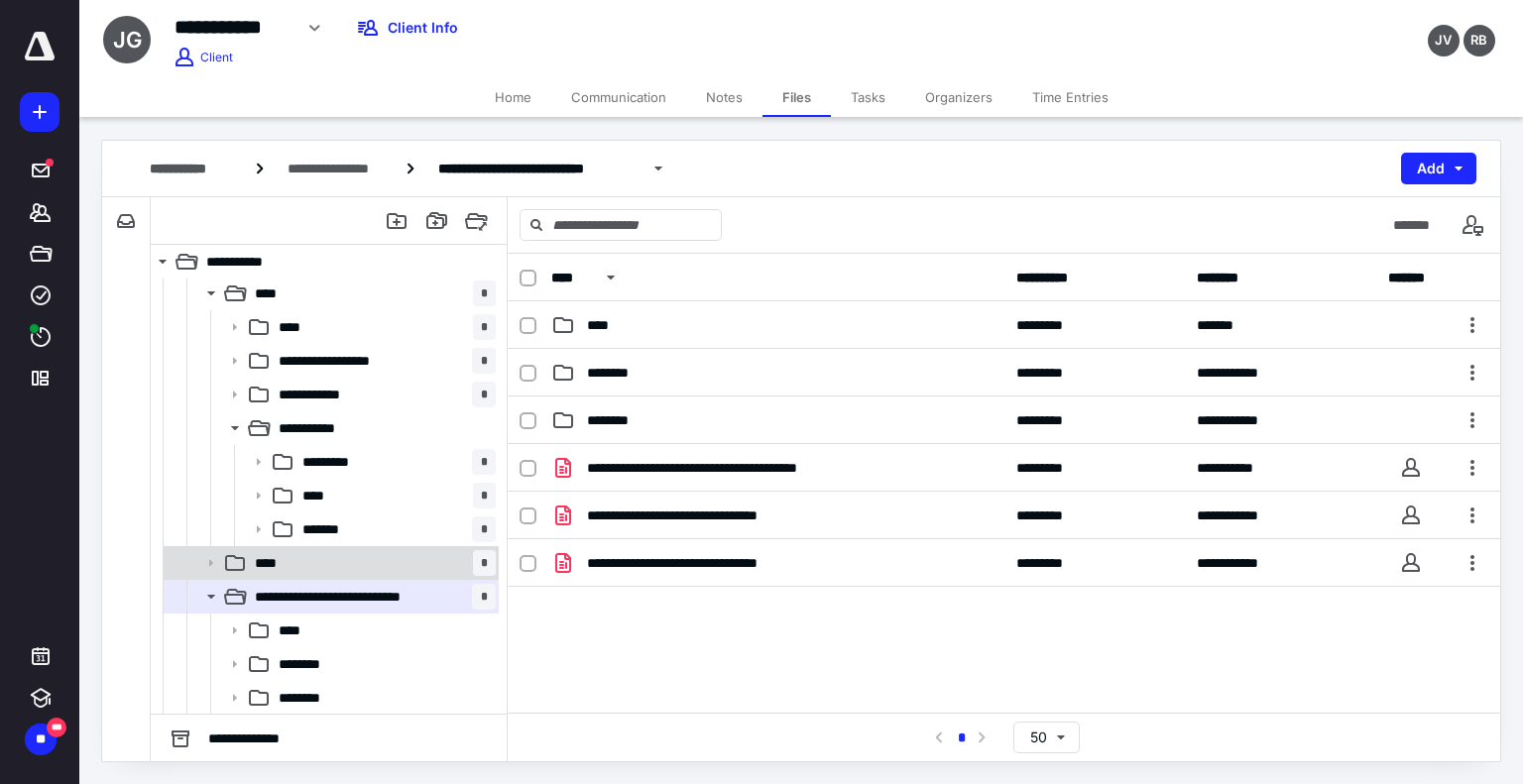 click on "**** *" at bounding box center [329, 563] 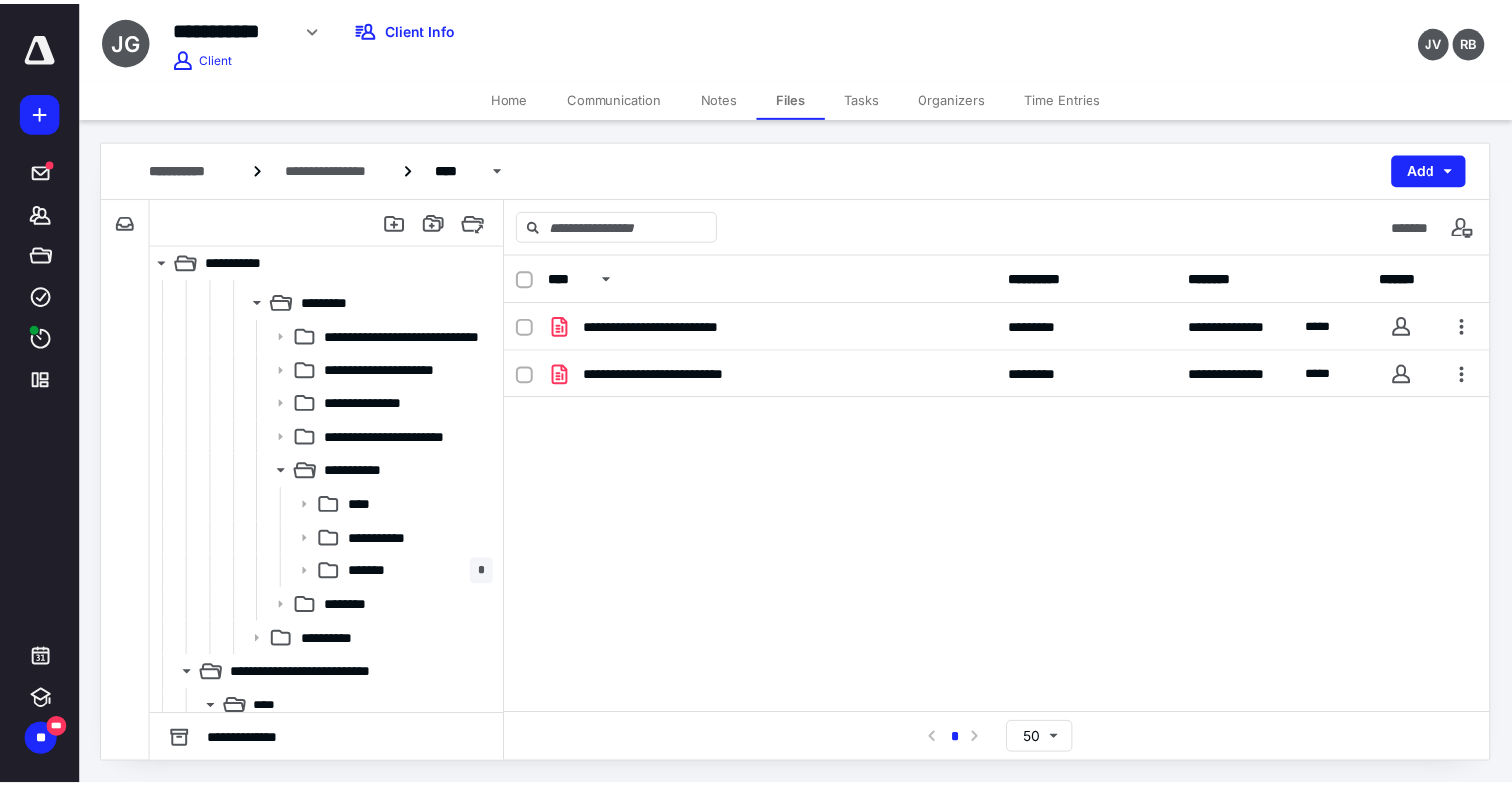 scroll, scrollTop: 3726, scrollLeft: 0, axis: vertical 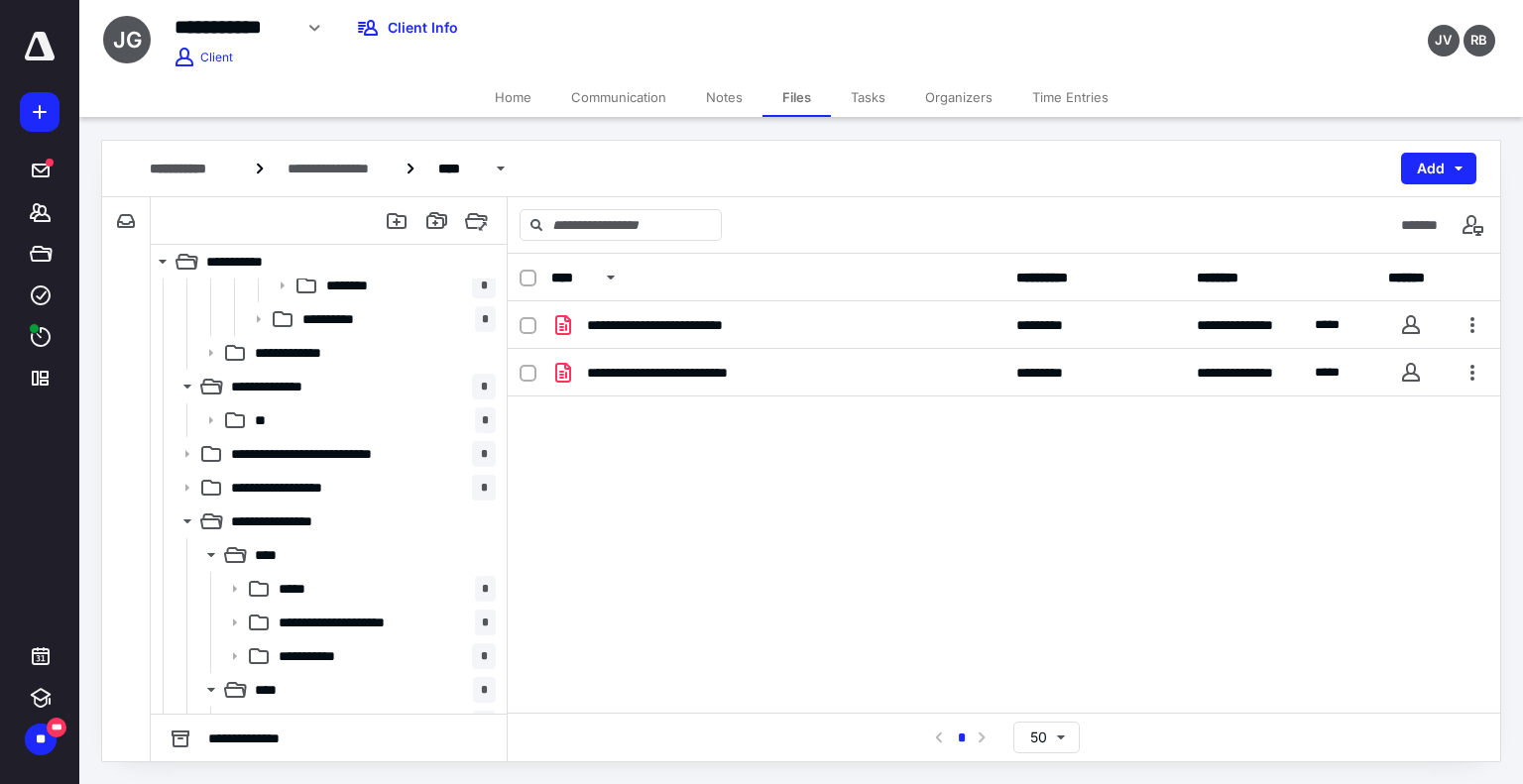 click on "Notes" at bounding box center [724, 97] 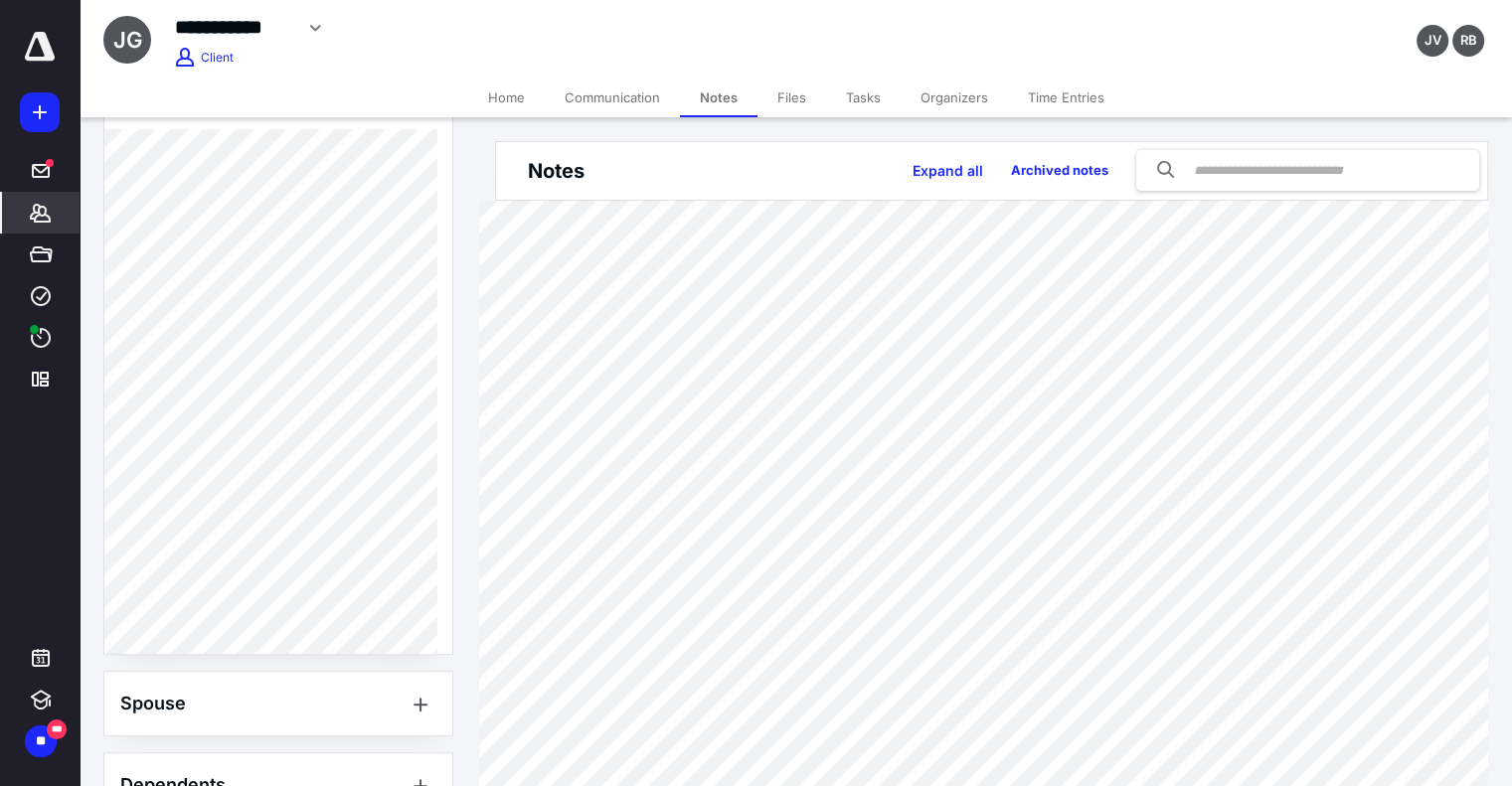 scroll, scrollTop: 696, scrollLeft: 0, axis: vertical 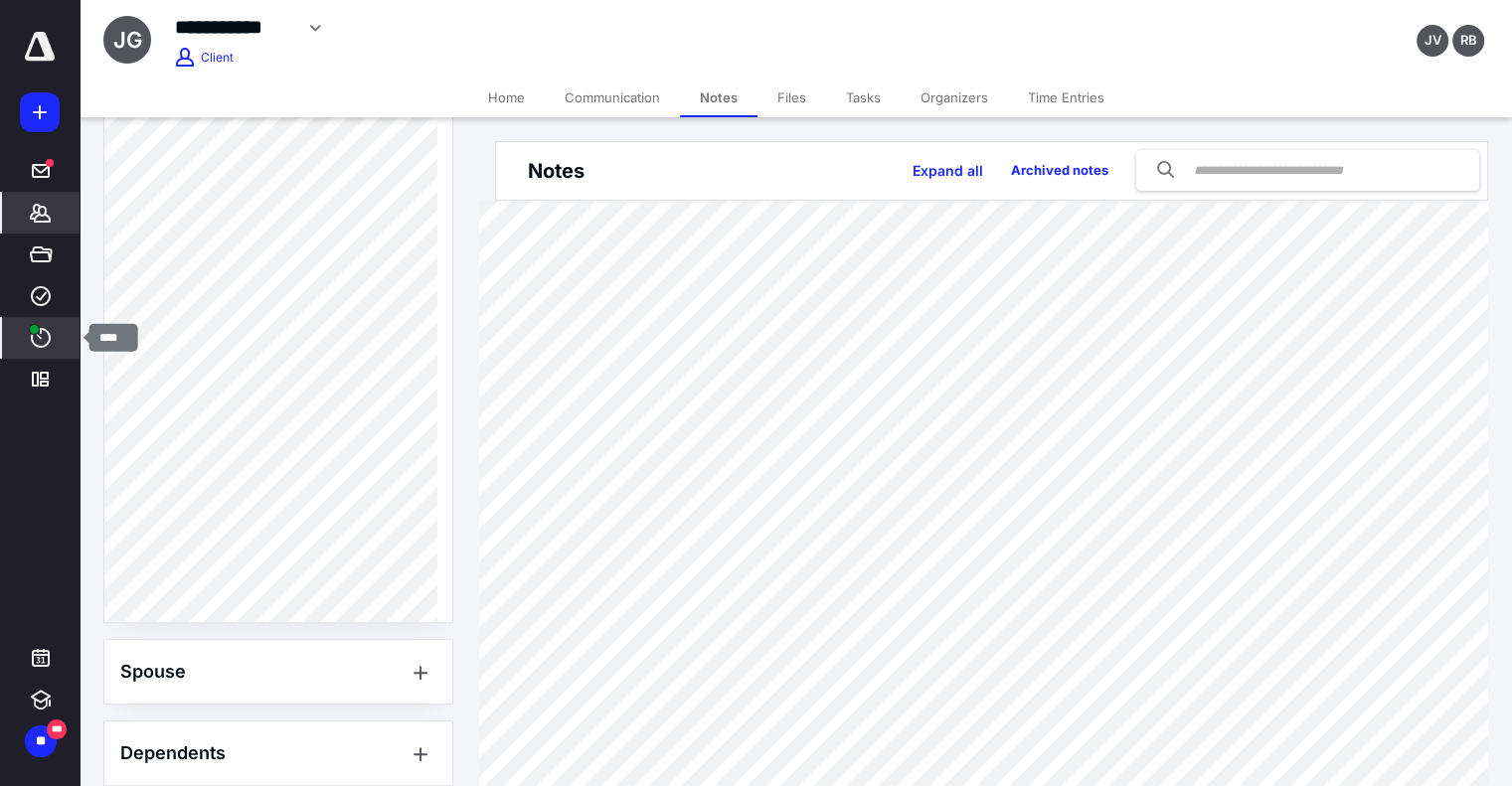 click on "****" at bounding box center (41, 338) 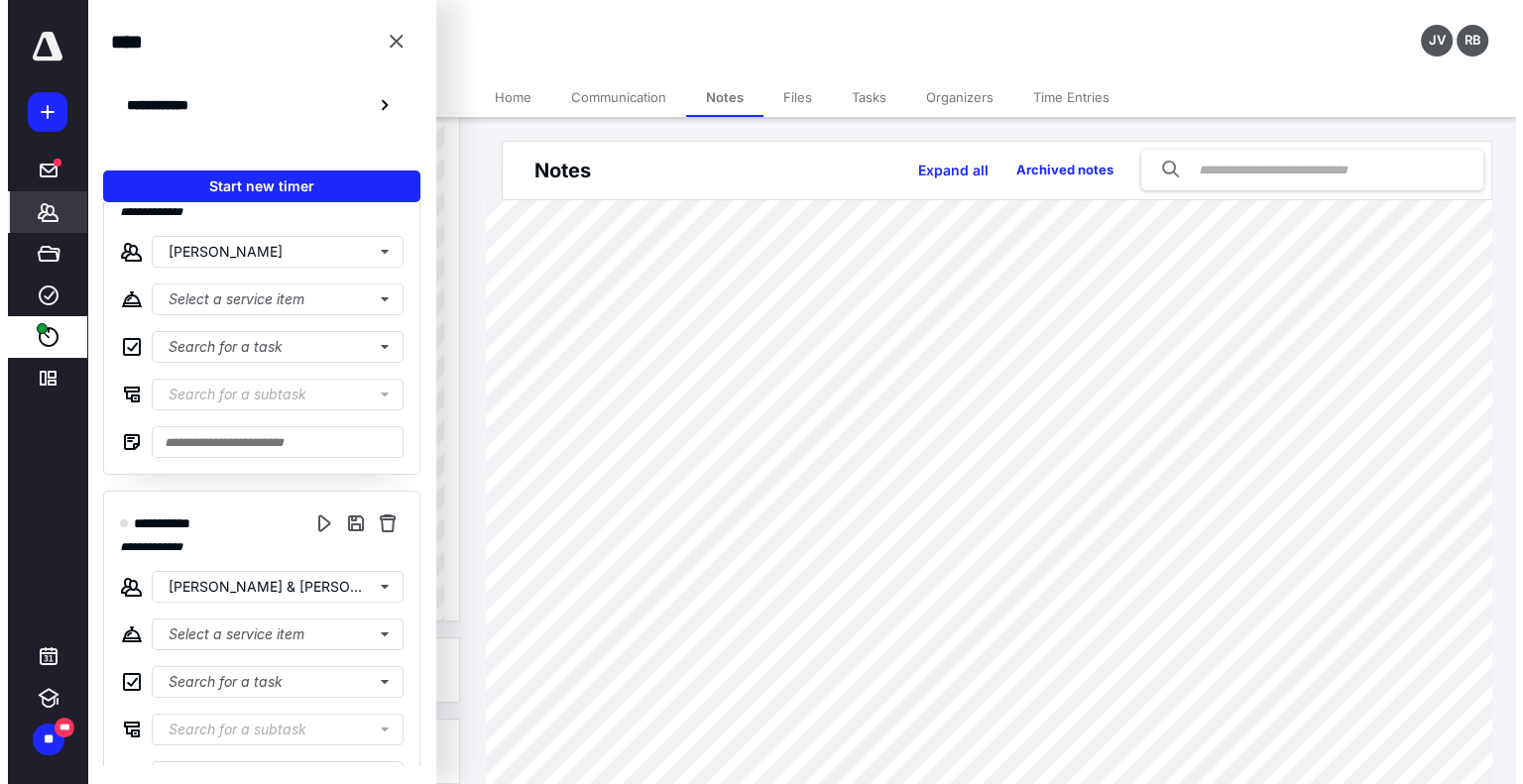 scroll, scrollTop: 0, scrollLeft: 0, axis: both 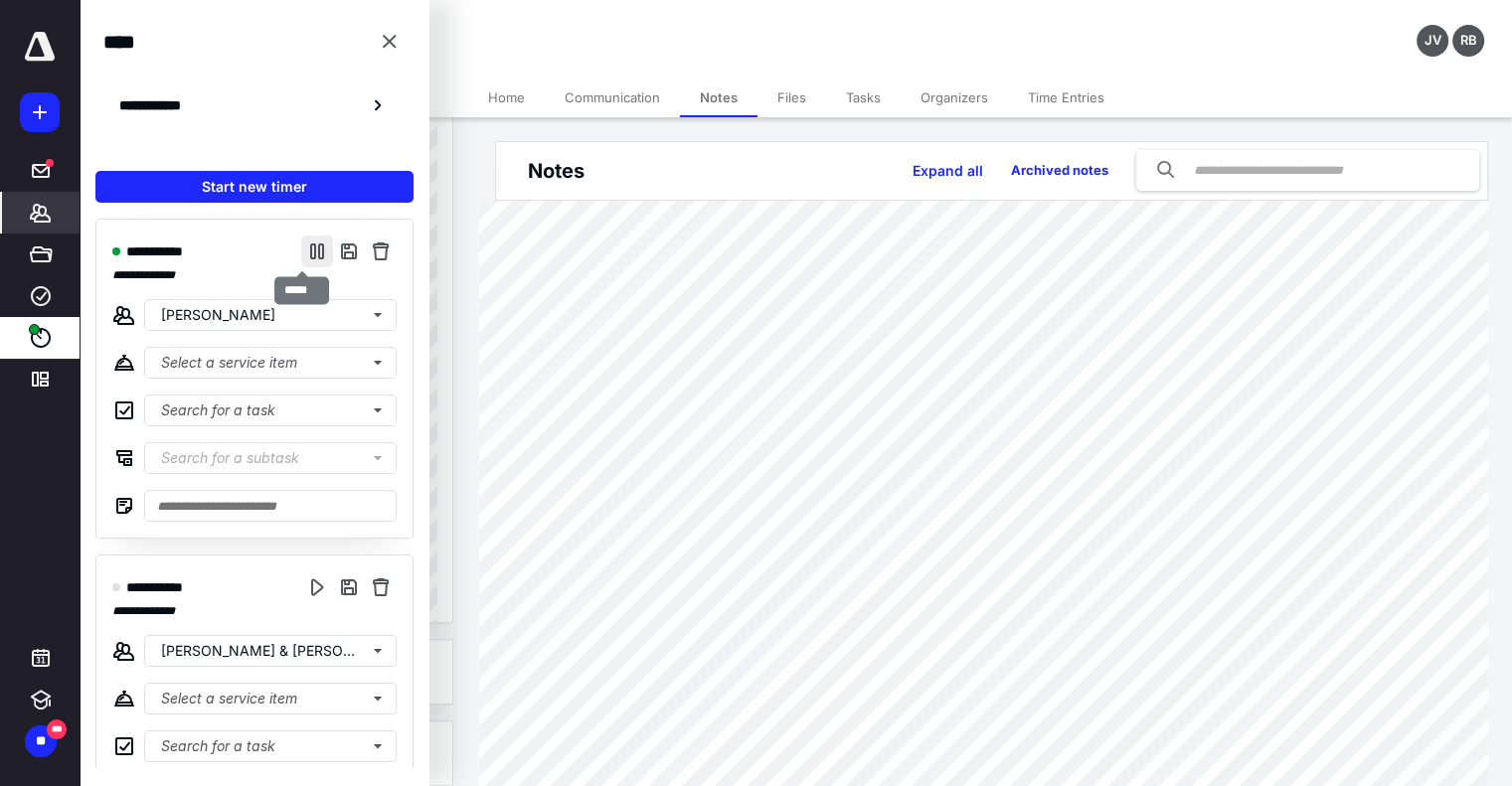 click at bounding box center [317, 251] 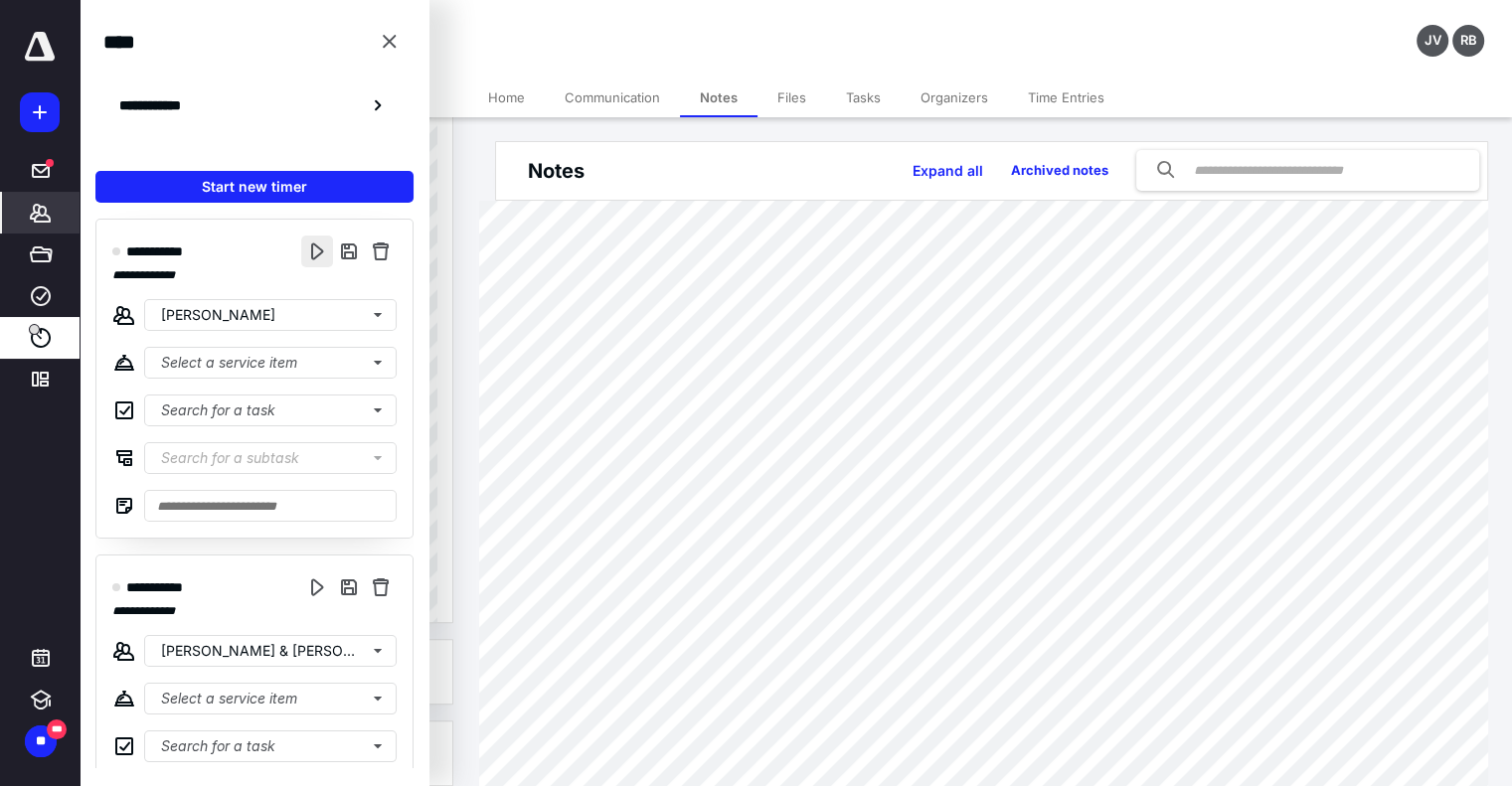 click at bounding box center (317, 251) 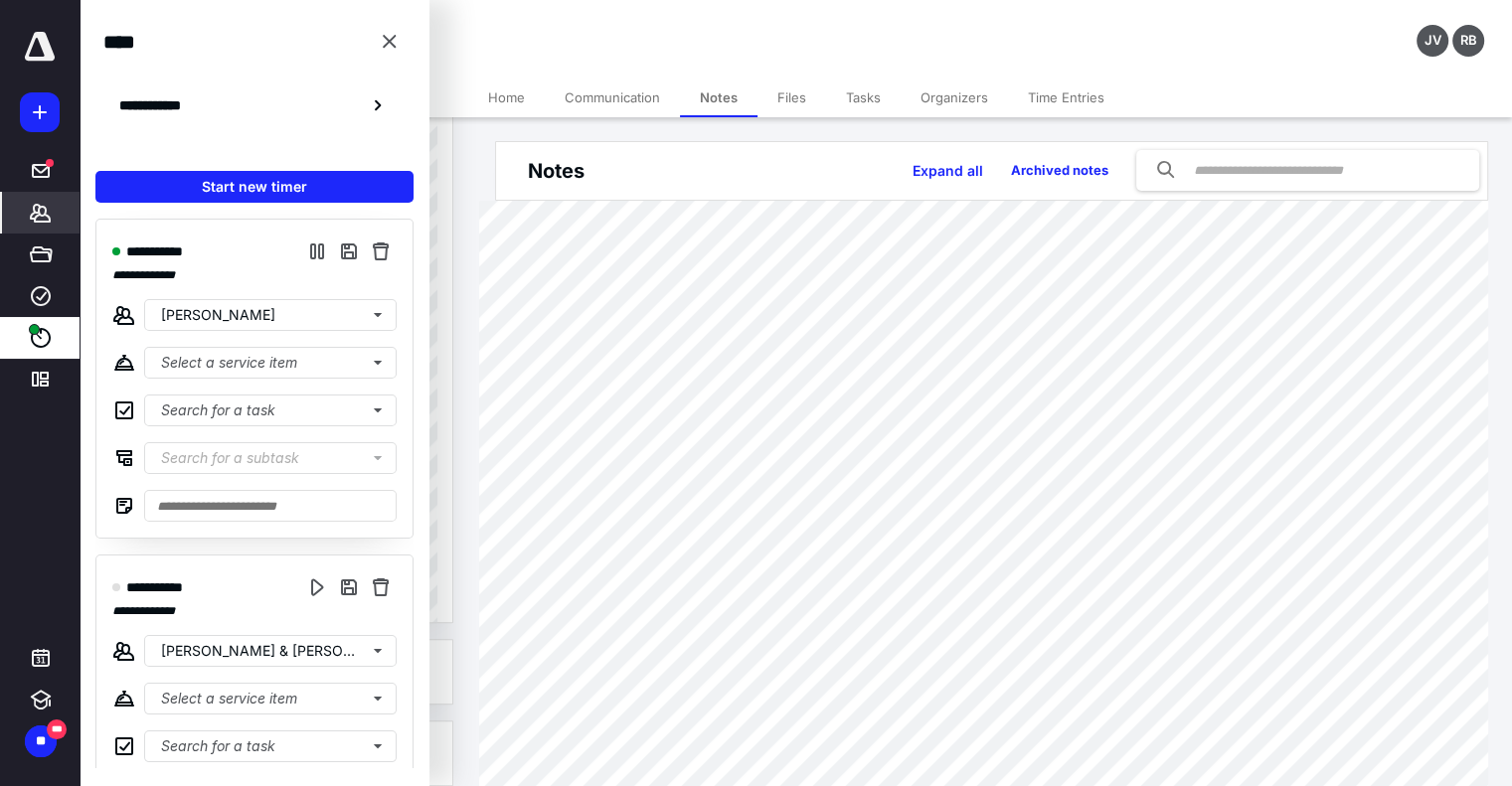 click on "Files" at bounding box center [791, 97] 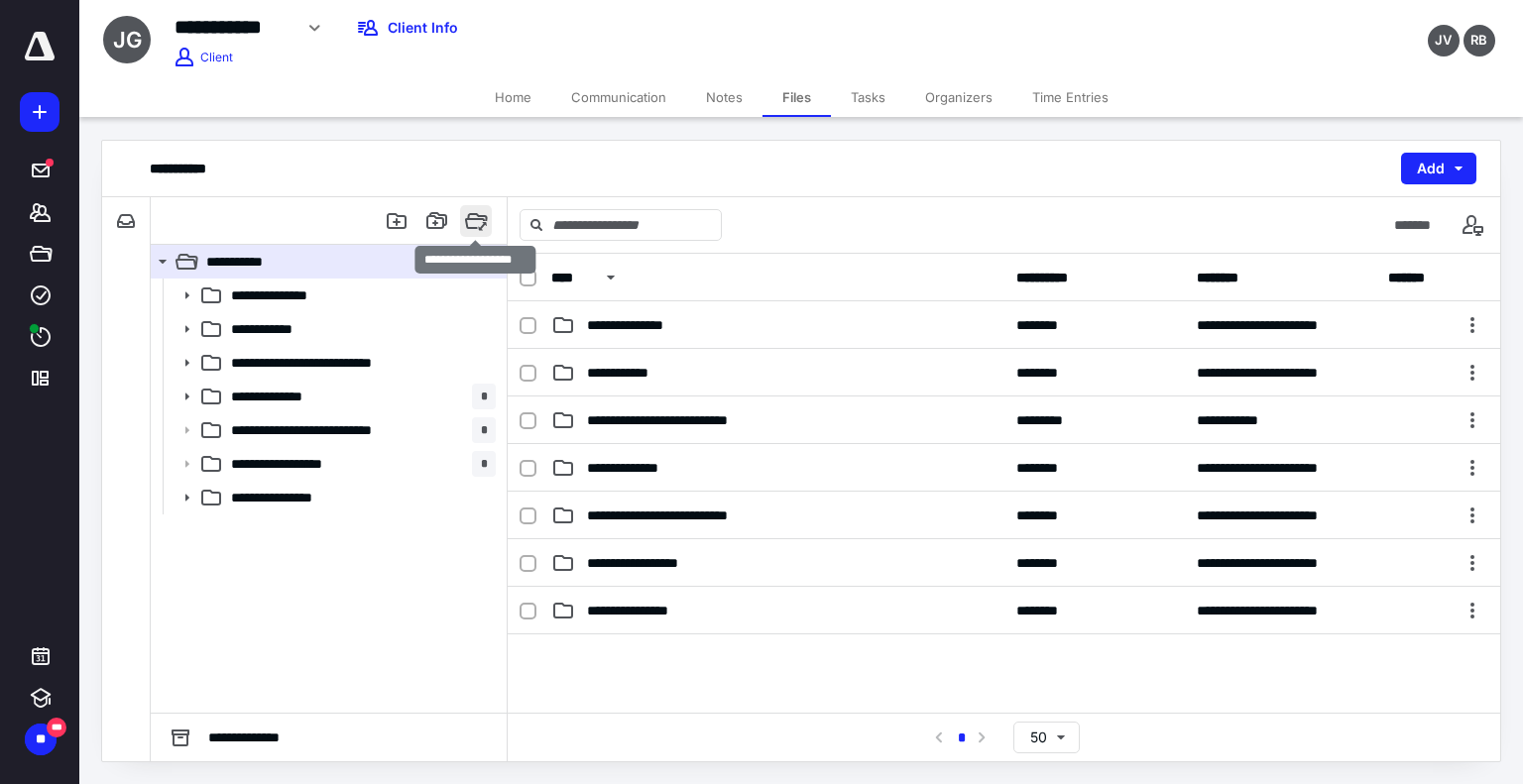 click at bounding box center (476, 221) 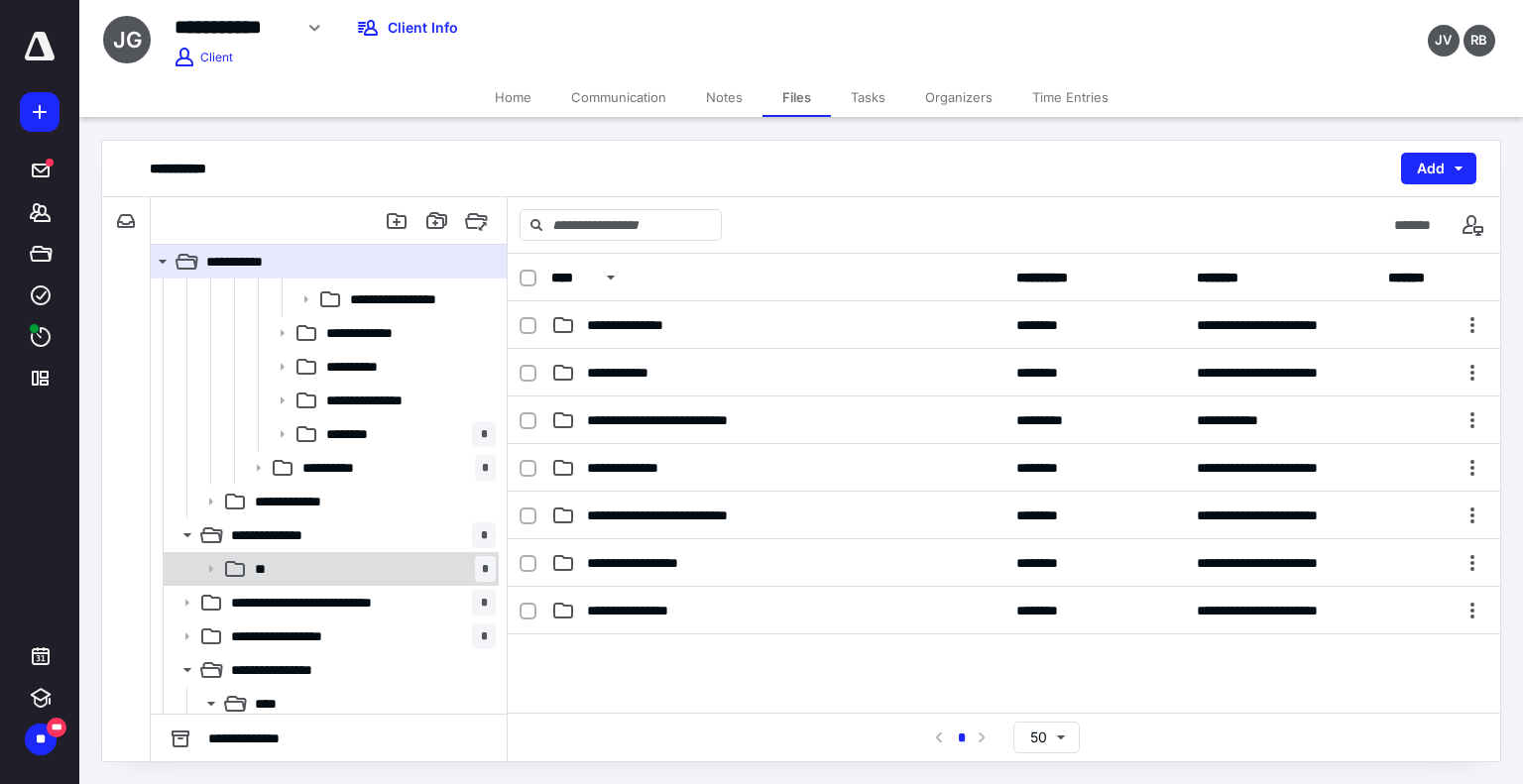scroll, scrollTop: 4113, scrollLeft: 0, axis: vertical 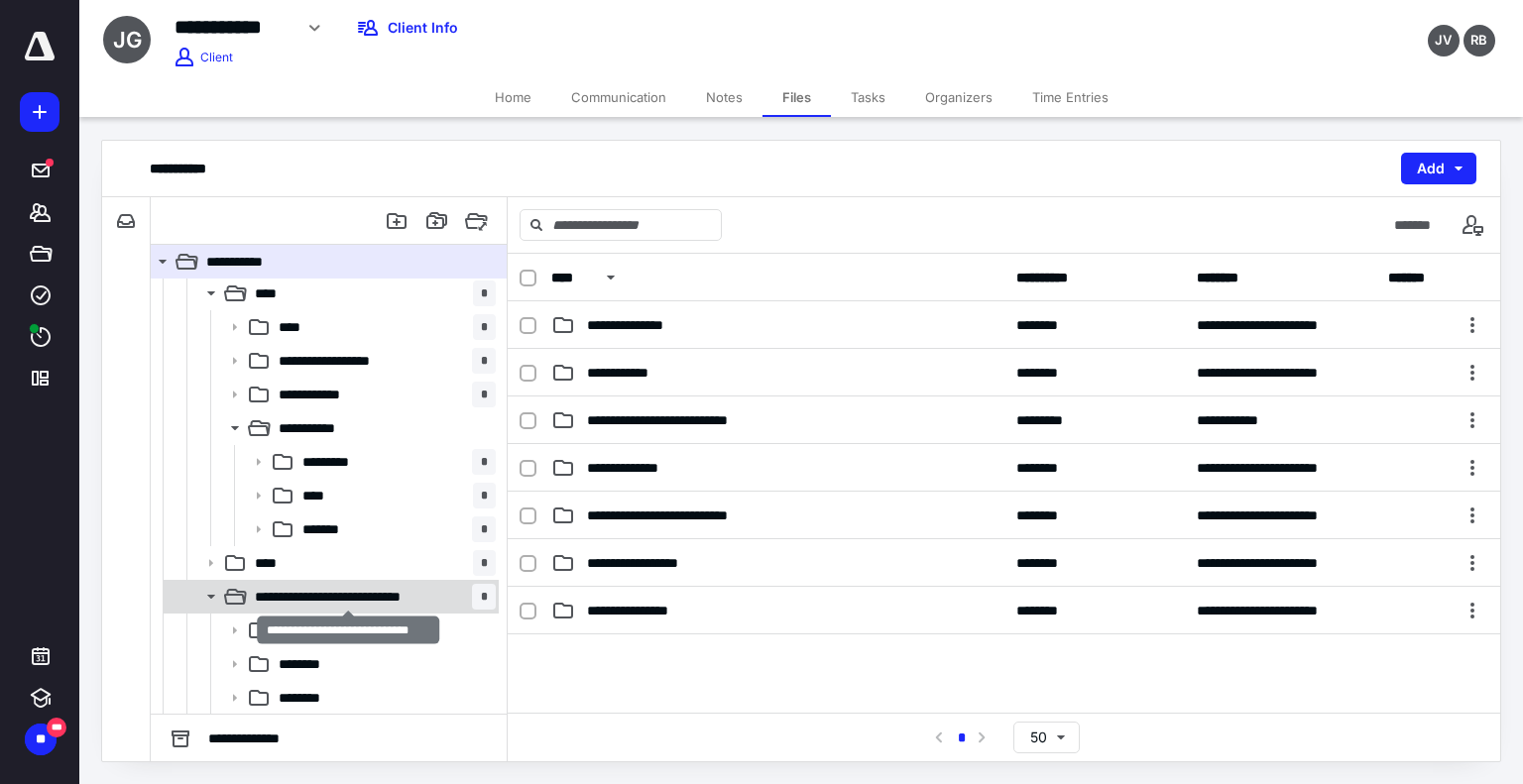 click on "**********" at bounding box center [349, 597] 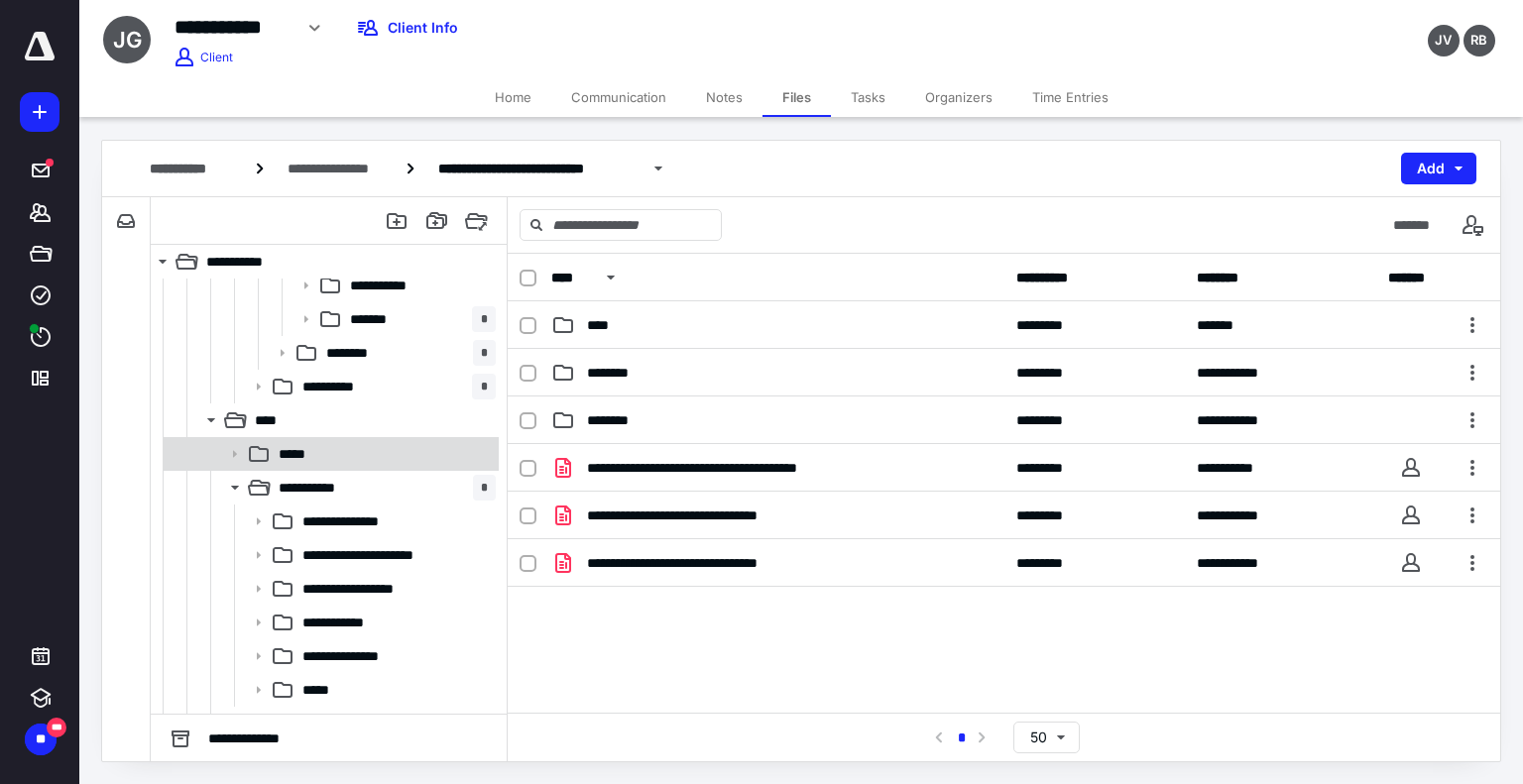 scroll, scrollTop: 2131, scrollLeft: 0, axis: vertical 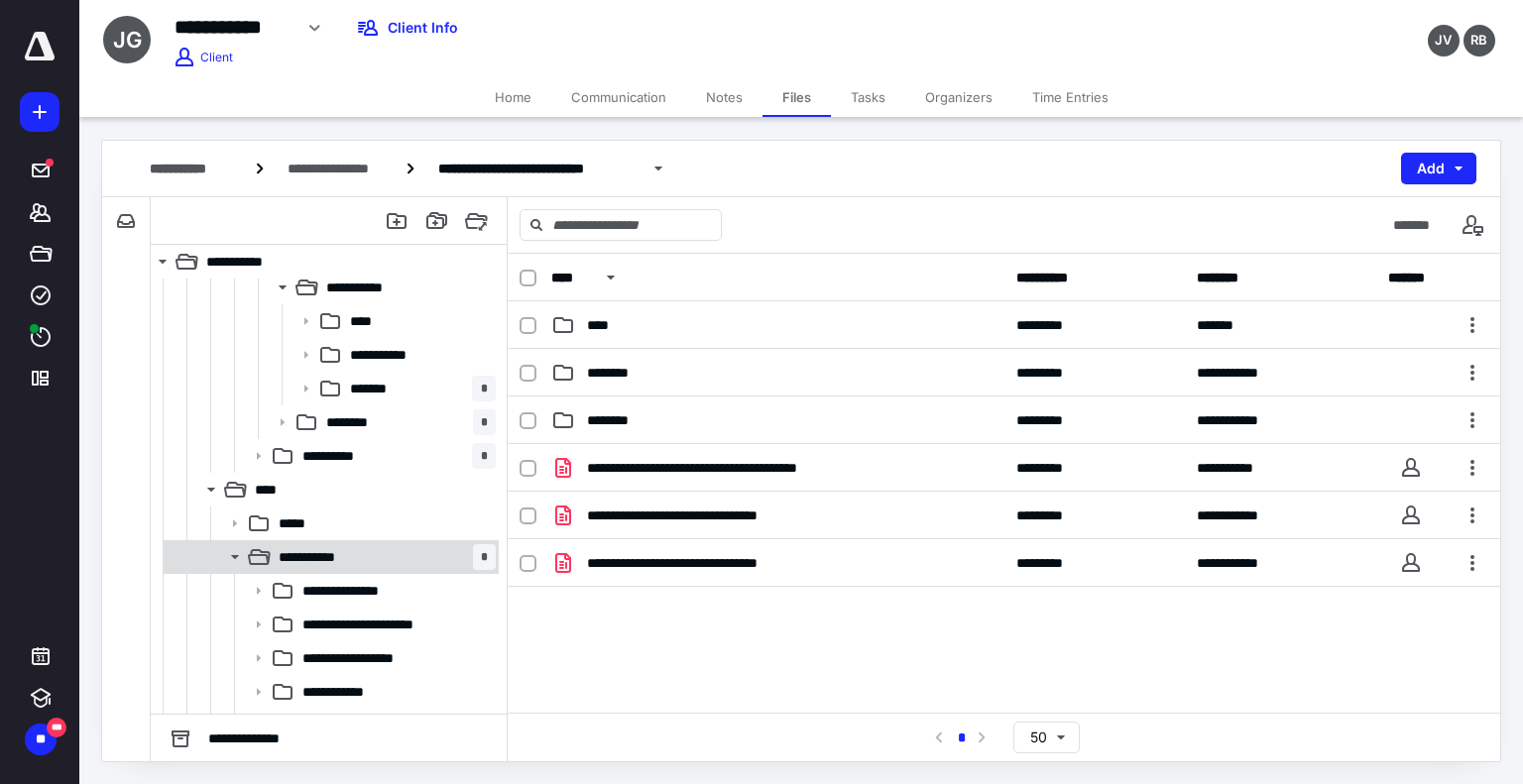 click on "**********" at bounding box center (383, 557) 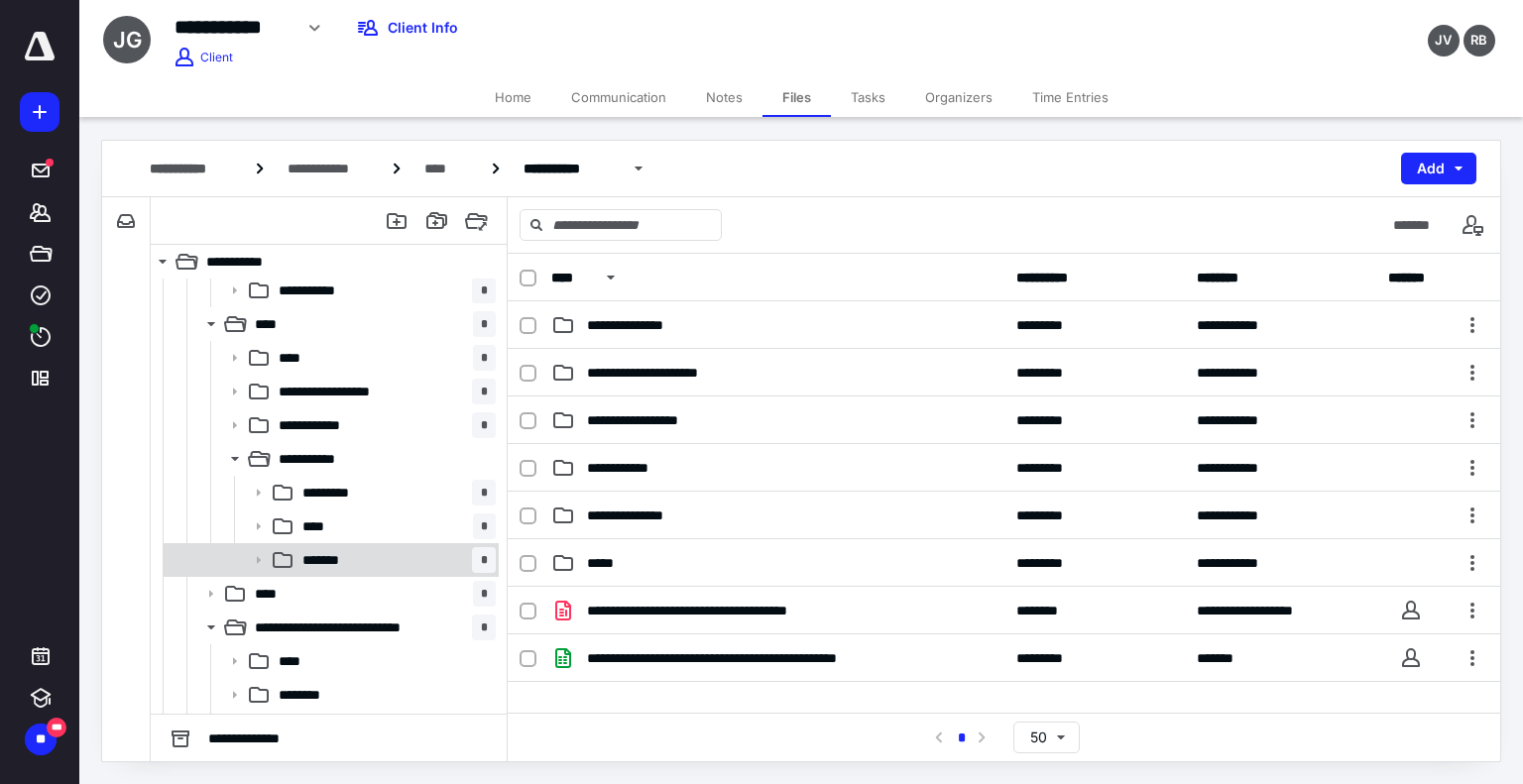 scroll, scrollTop: 4113, scrollLeft: 0, axis: vertical 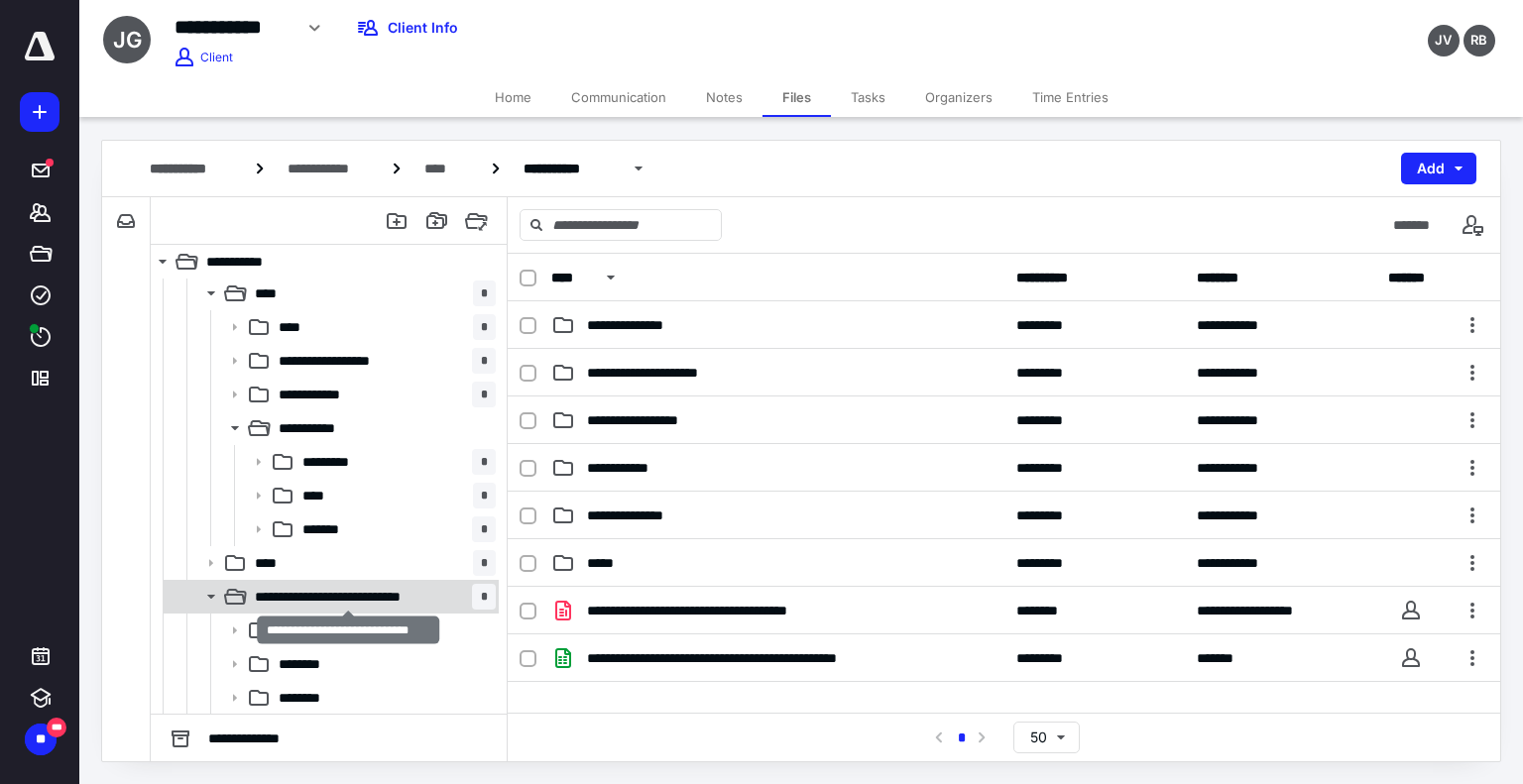 click on "**********" at bounding box center (349, 597) 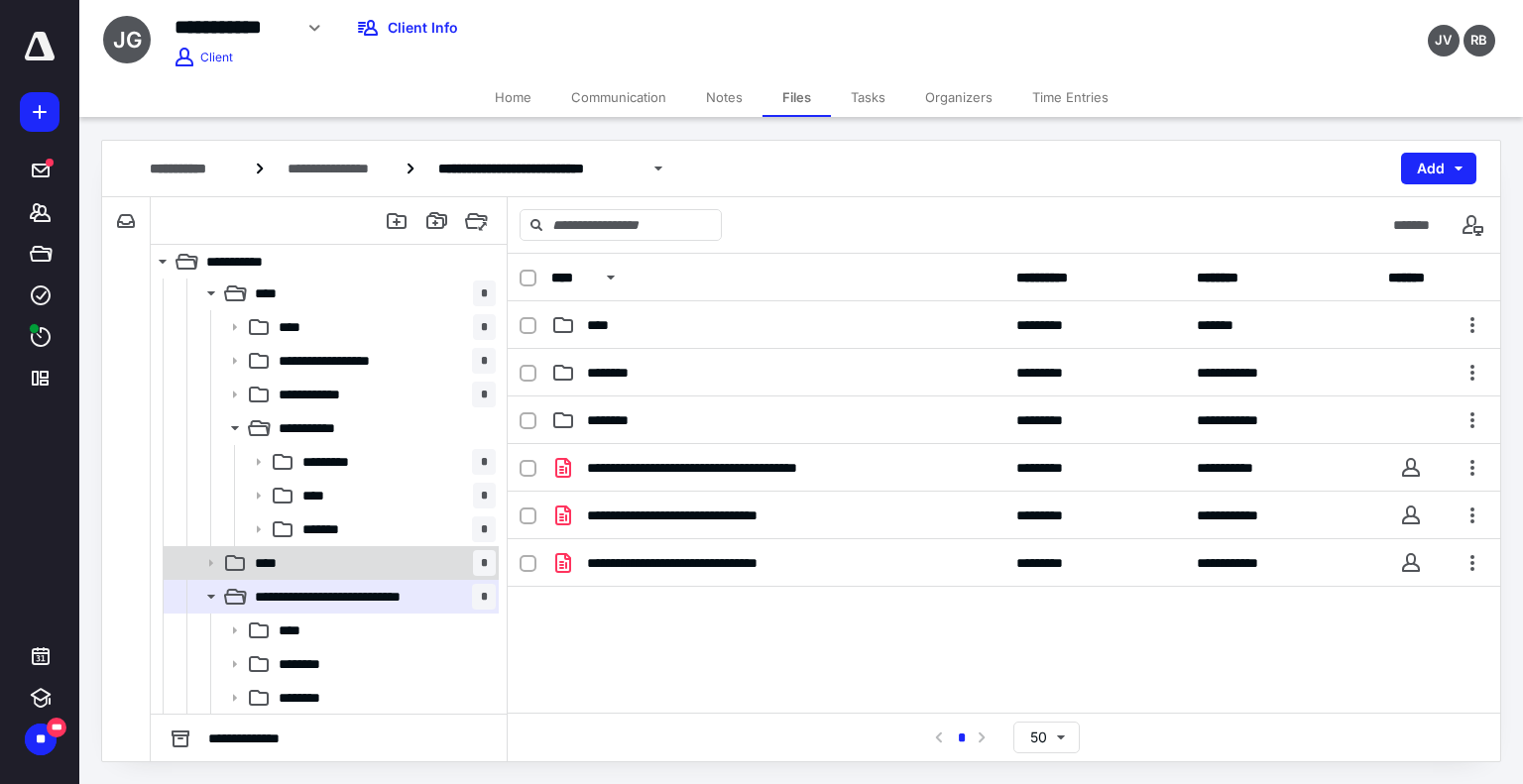 click on "**** *" at bounding box center [371, 563] 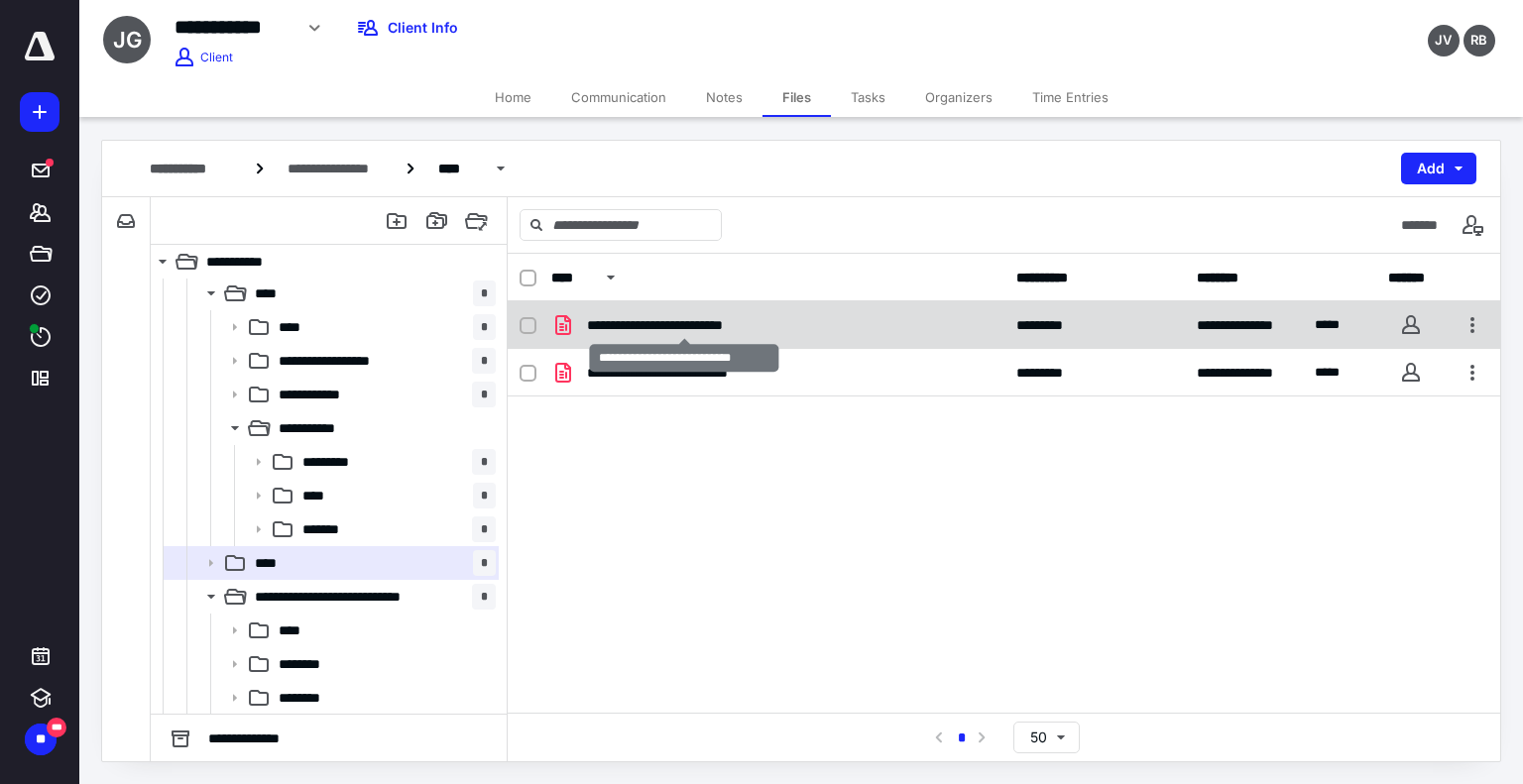 click on "**********" at bounding box center (684, 325) 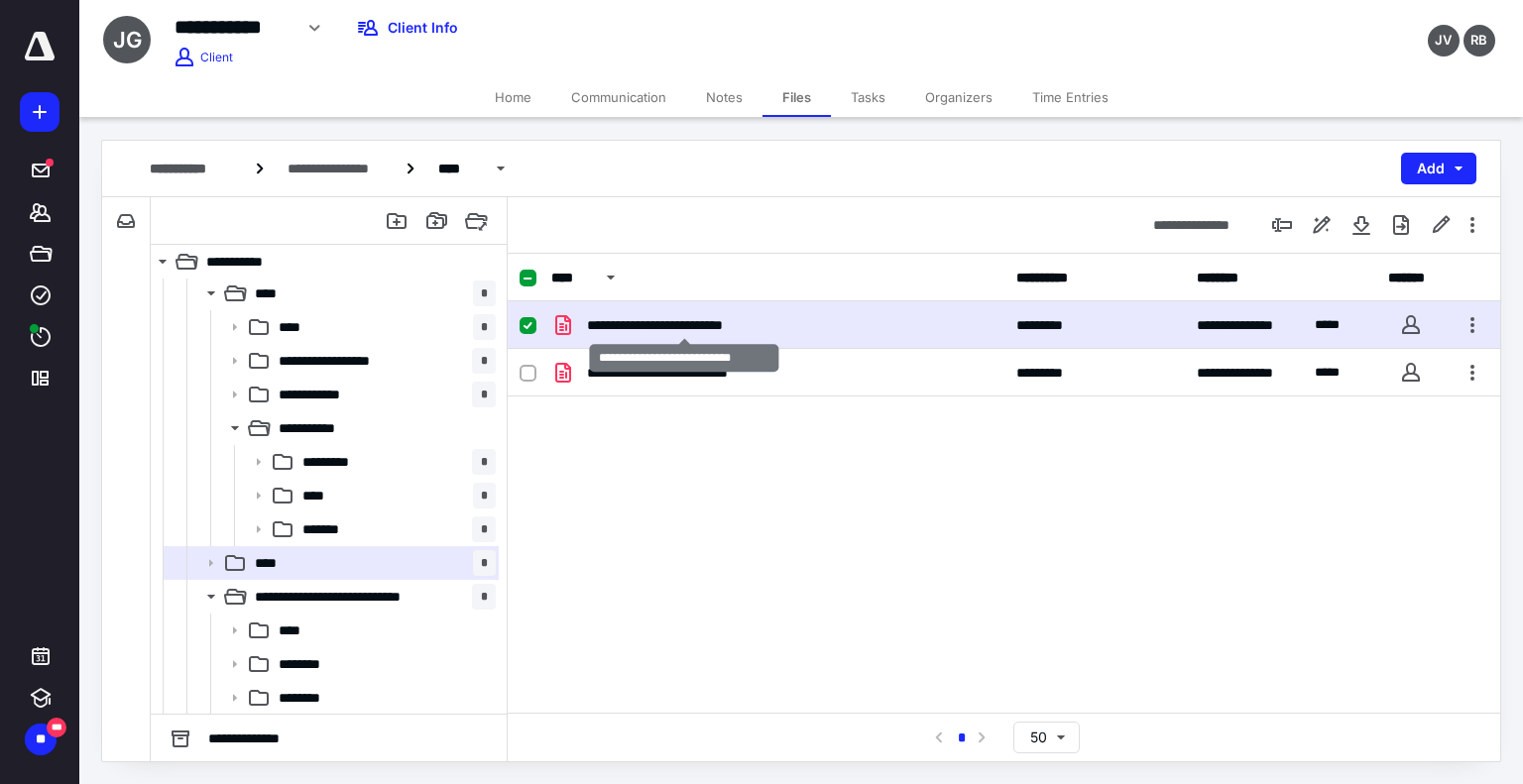 click on "**********" at bounding box center [684, 325] 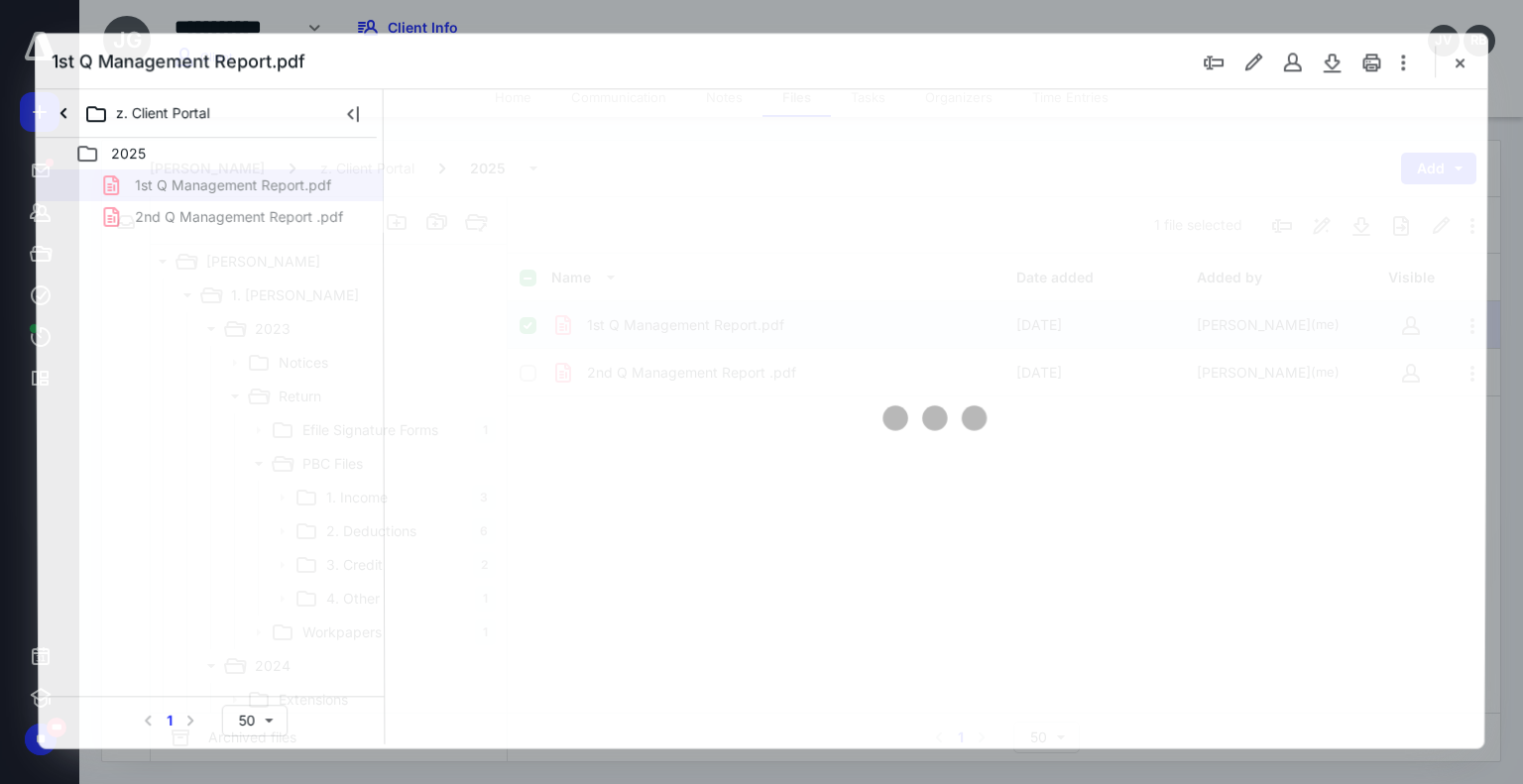 scroll, scrollTop: 4113, scrollLeft: 0, axis: vertical 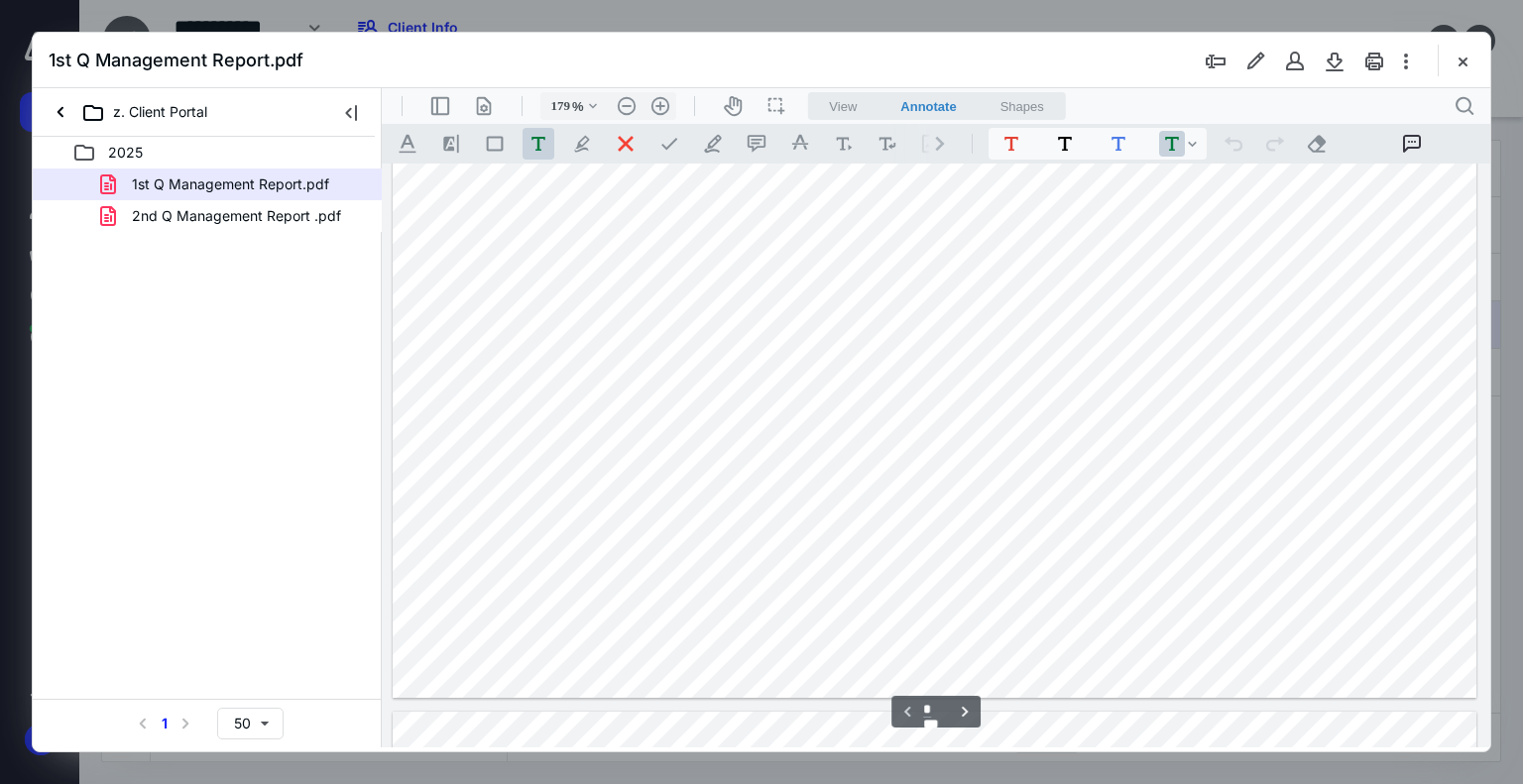 click on "View" at bounding box center (843, 106) 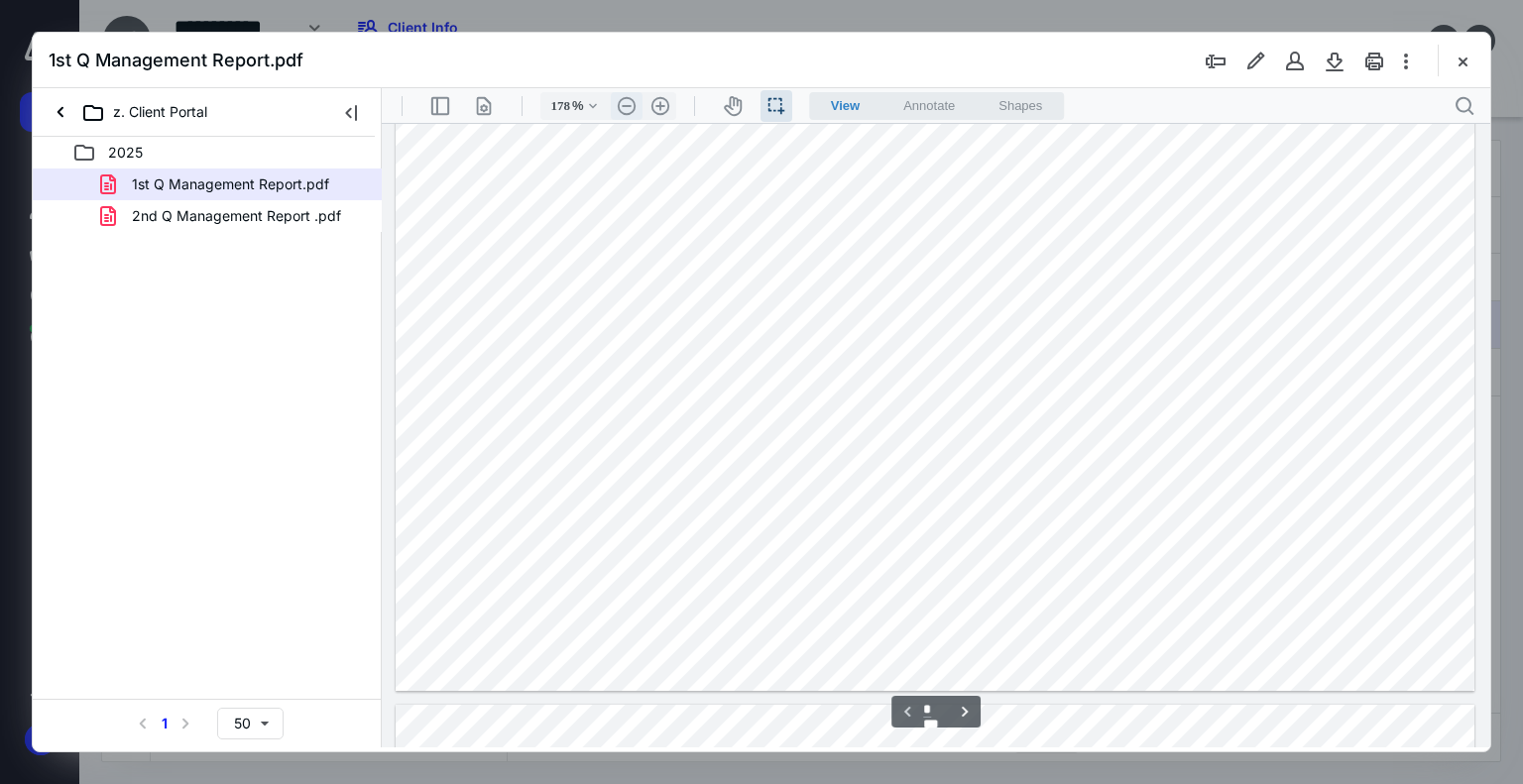 click on ".cls-1{fill:#abb0c4;} icon - header - zoom - out - line" at bounding box center [627, 106] 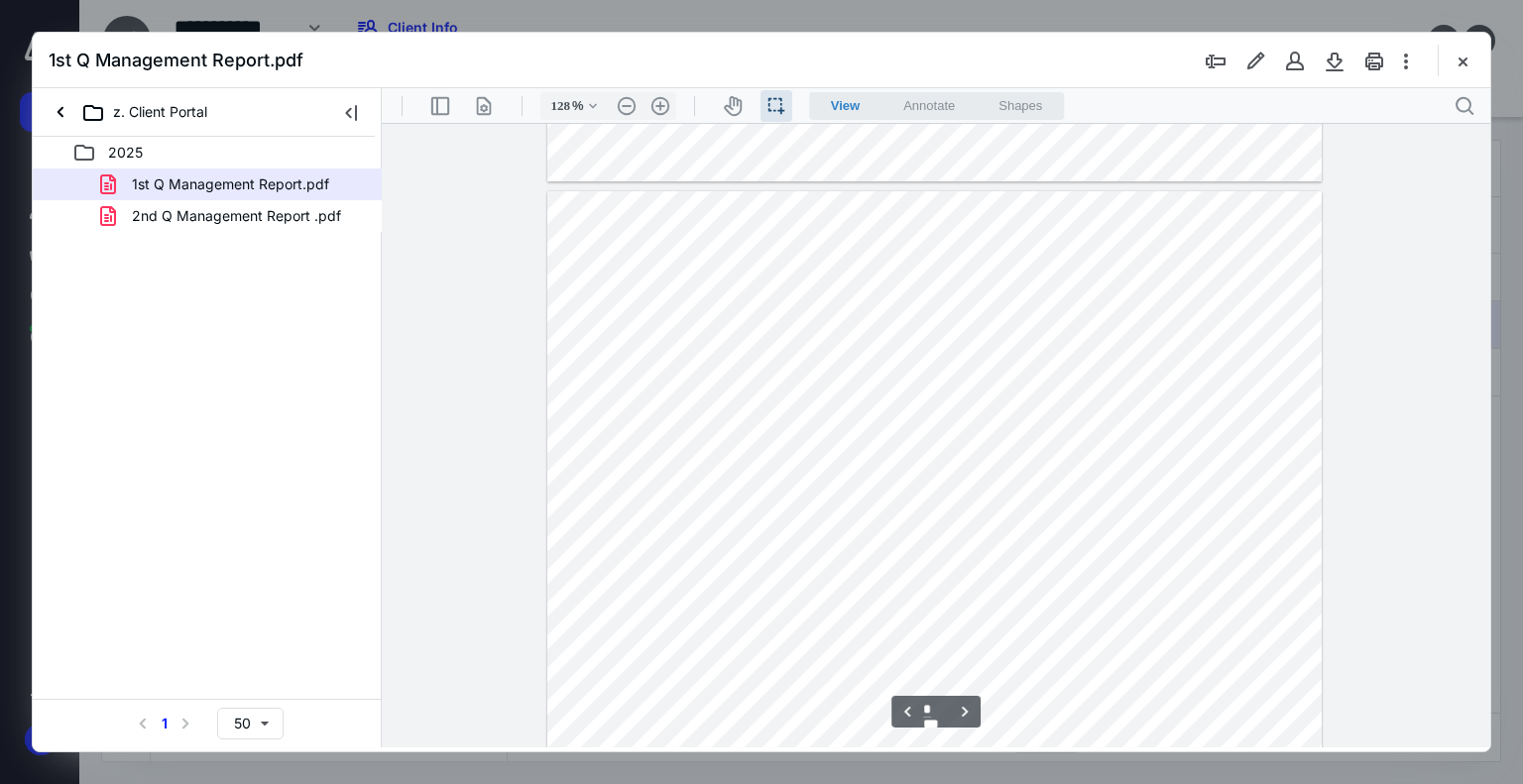 scroll, scrollTop: 6145, scrollLeft: 0, axis: vertical 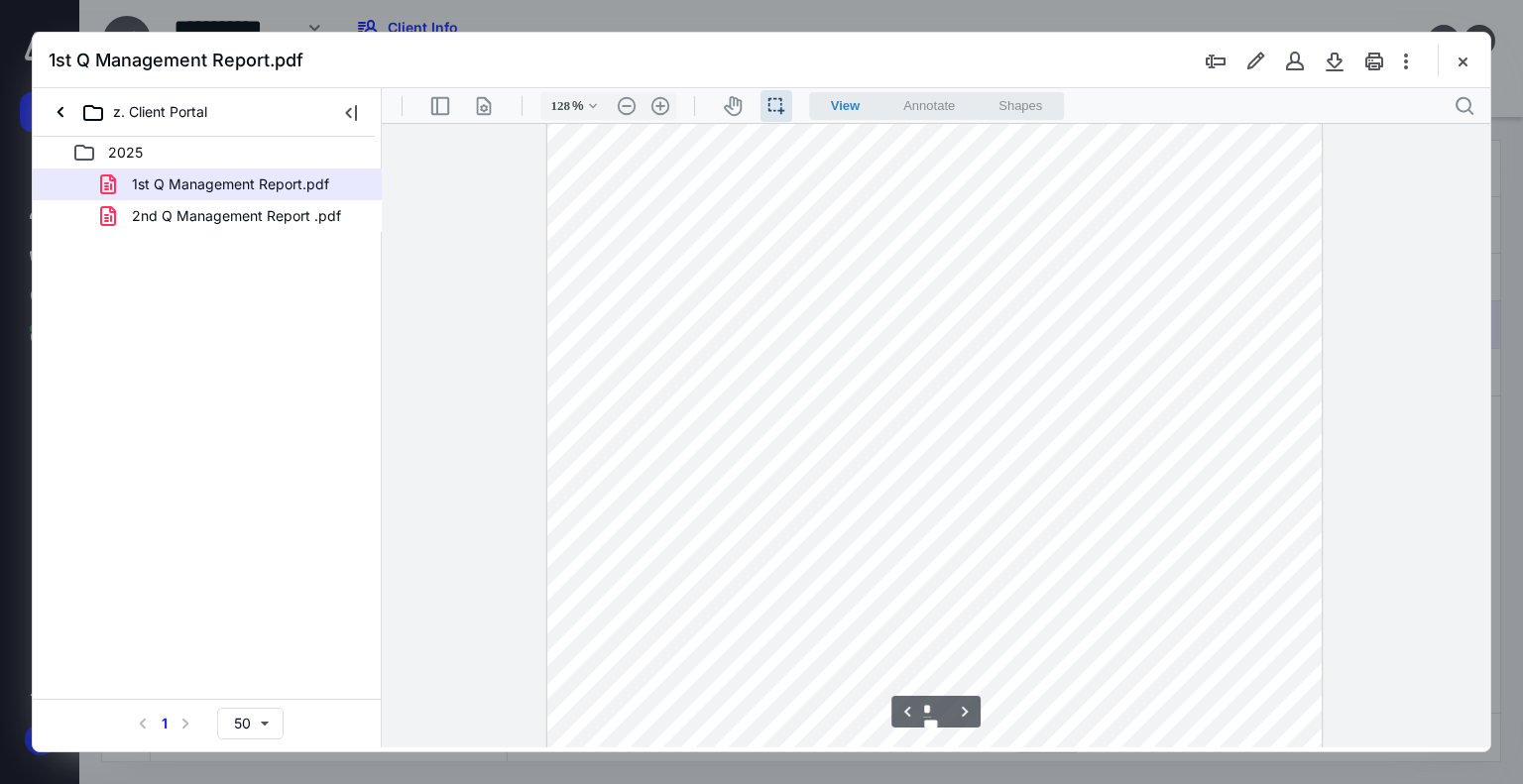 type on "*" 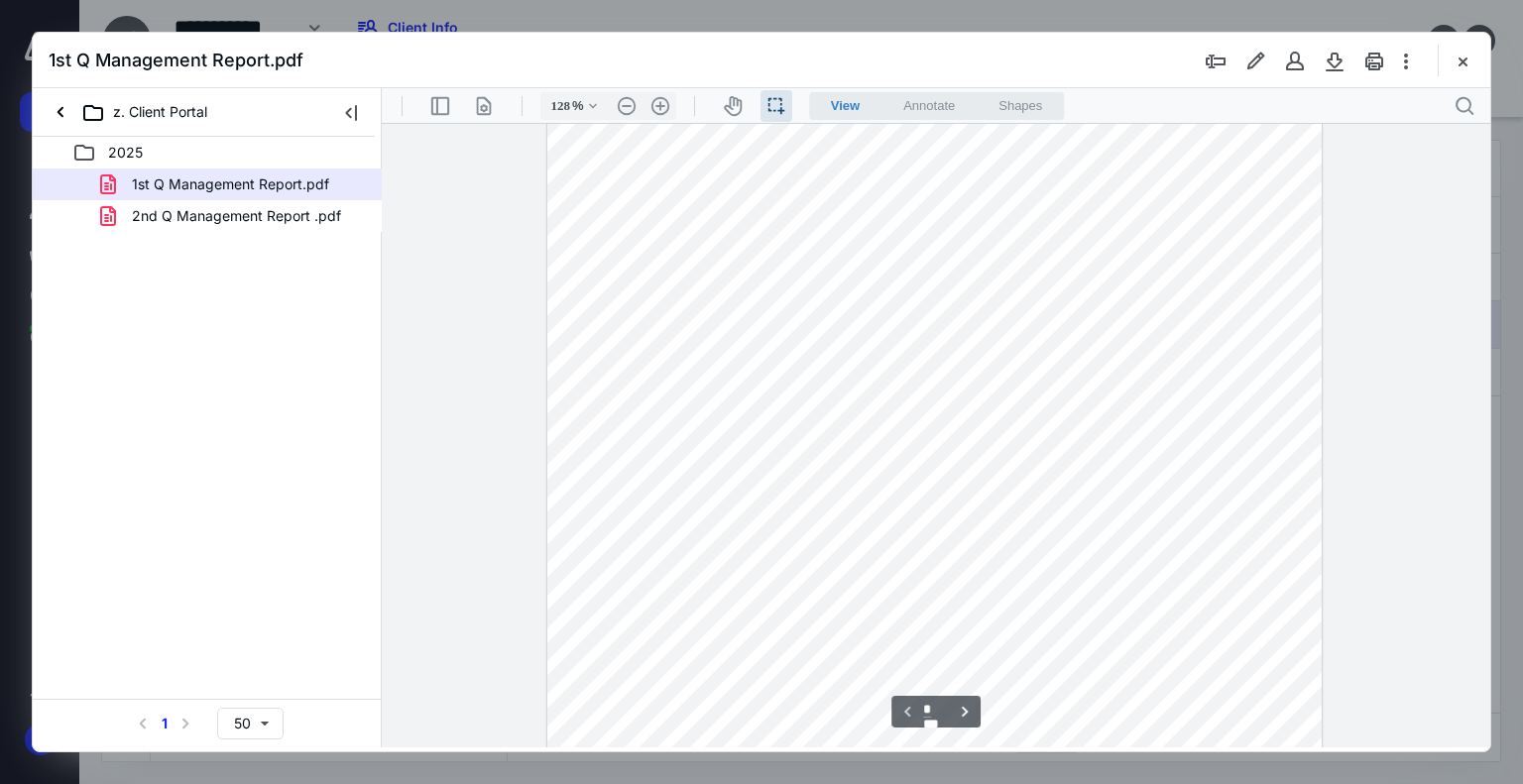 scroll, scrollTop: 0, scrollLeft: 0, axis: both 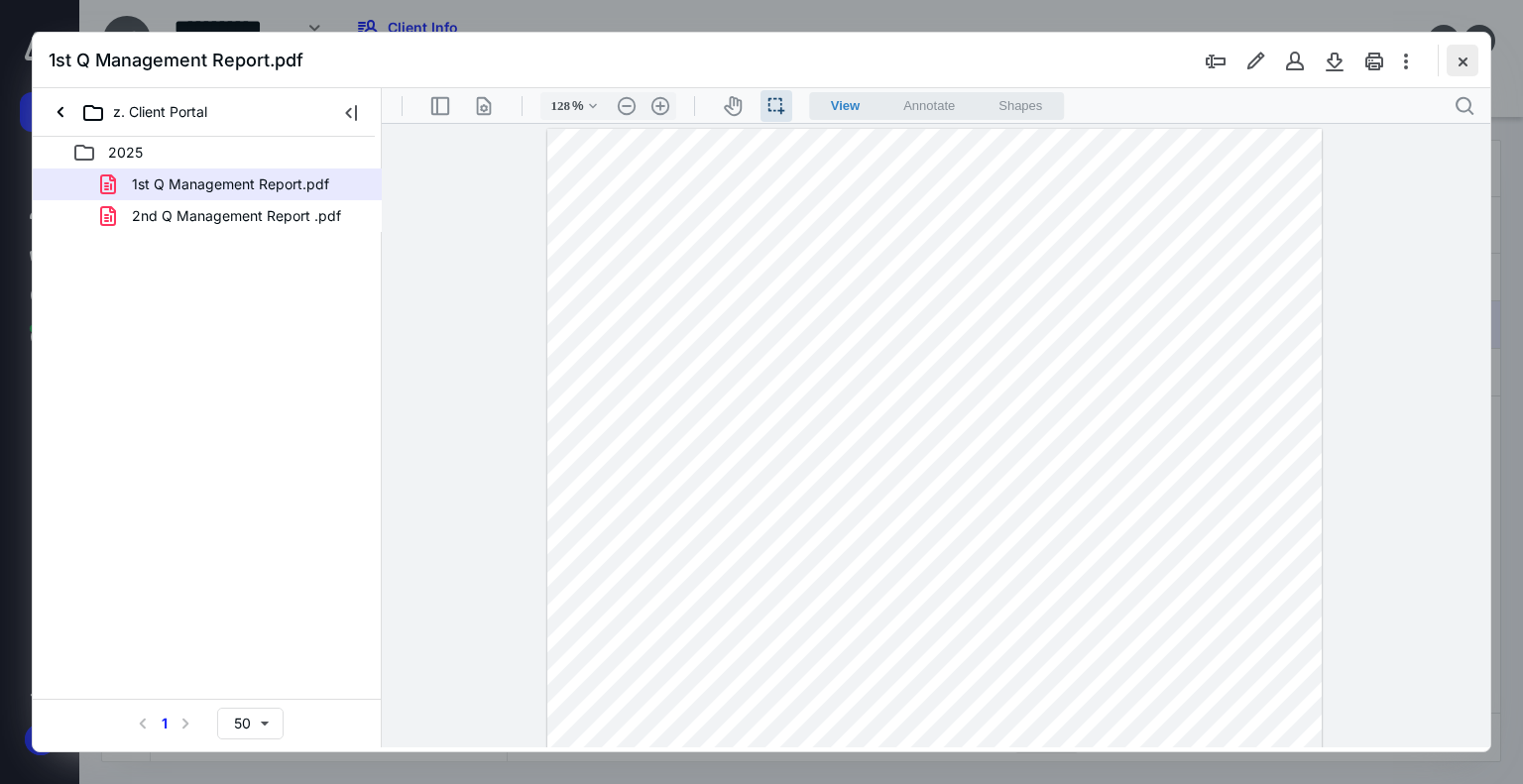 click at bounding box center (1463, 60) 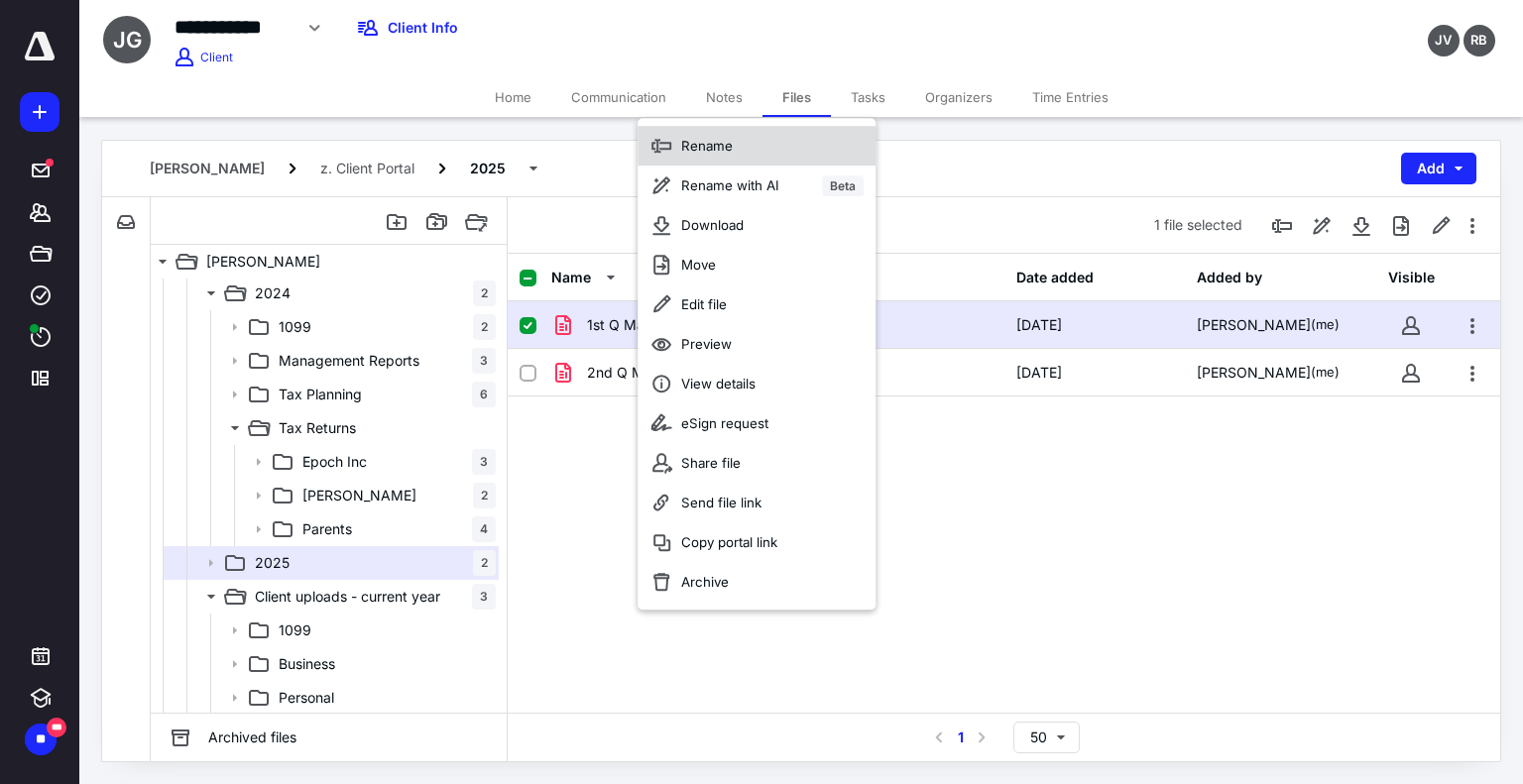 click on "Rename" at bounding box center [707, 146] 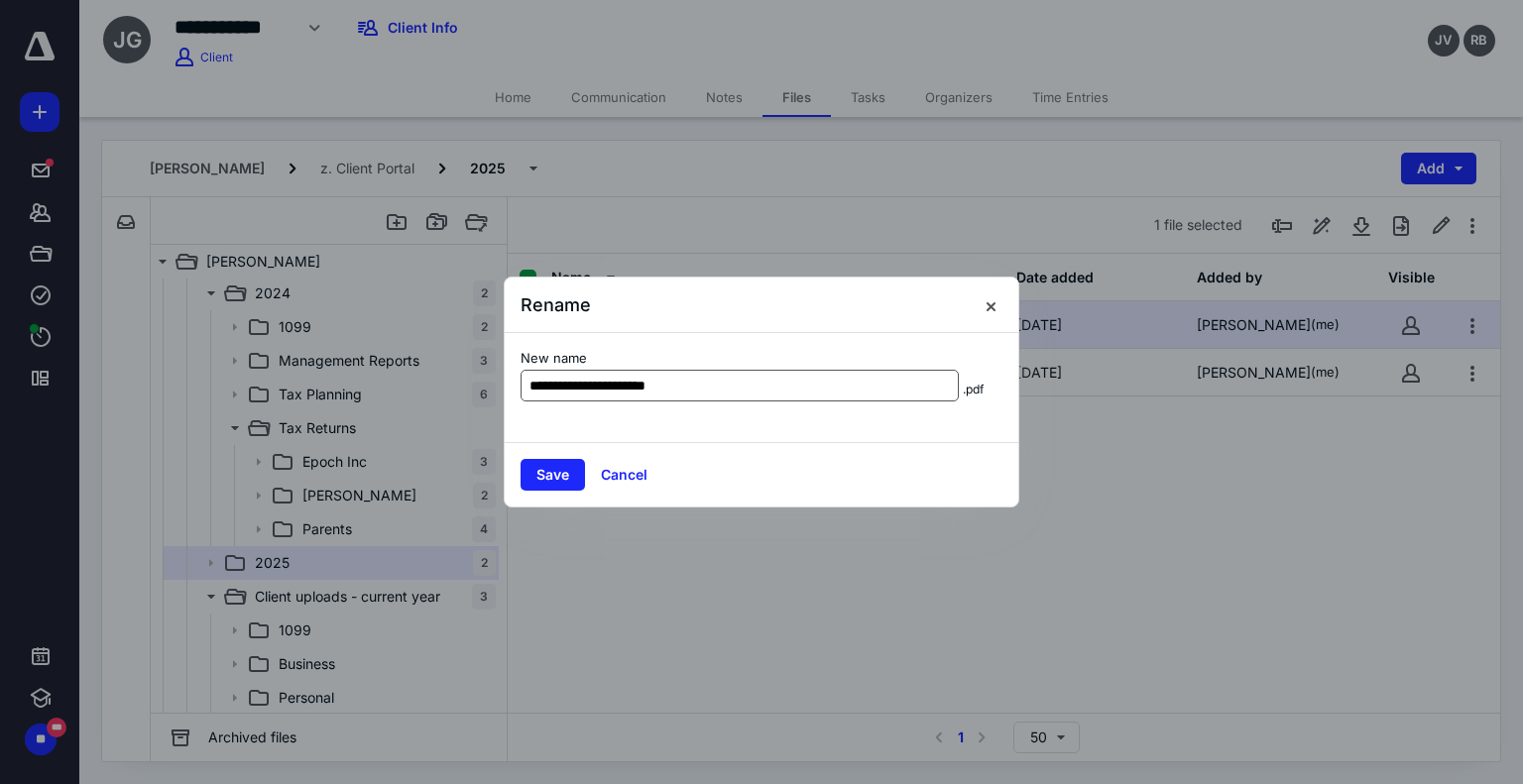 click on "**********" at bounding box center [740, 386] 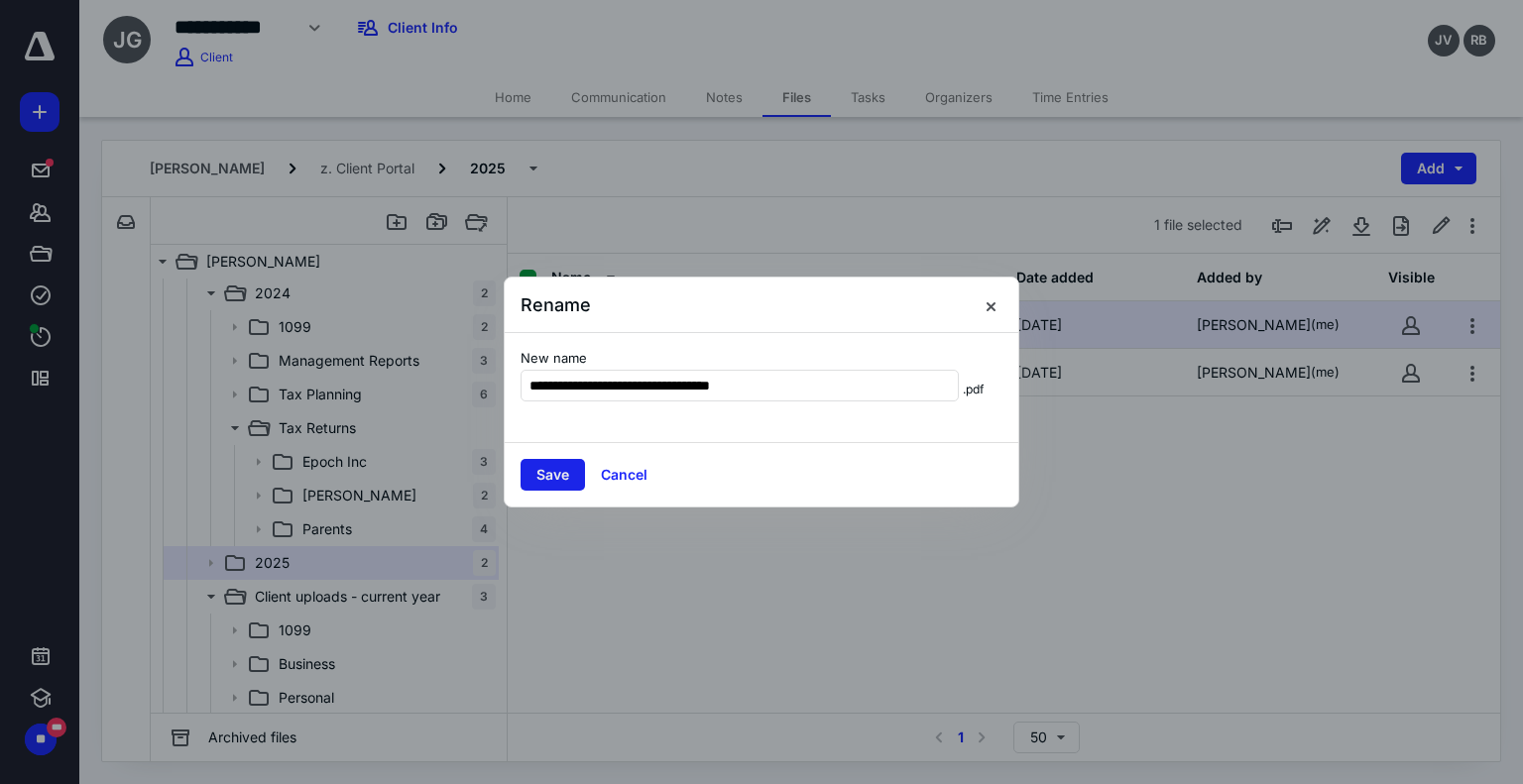 type on "**********" 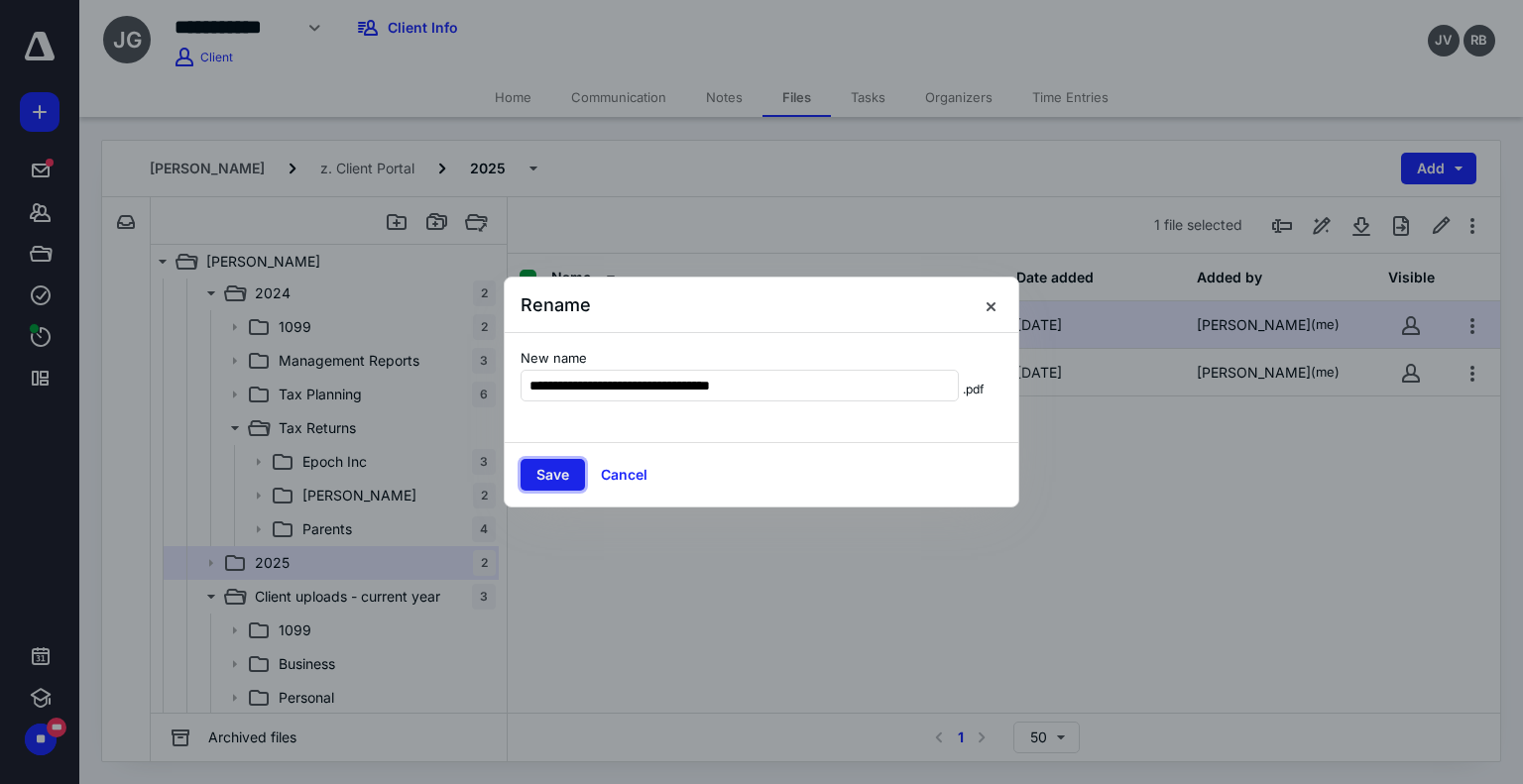 click on "Save" at bounding box center [552, 475] 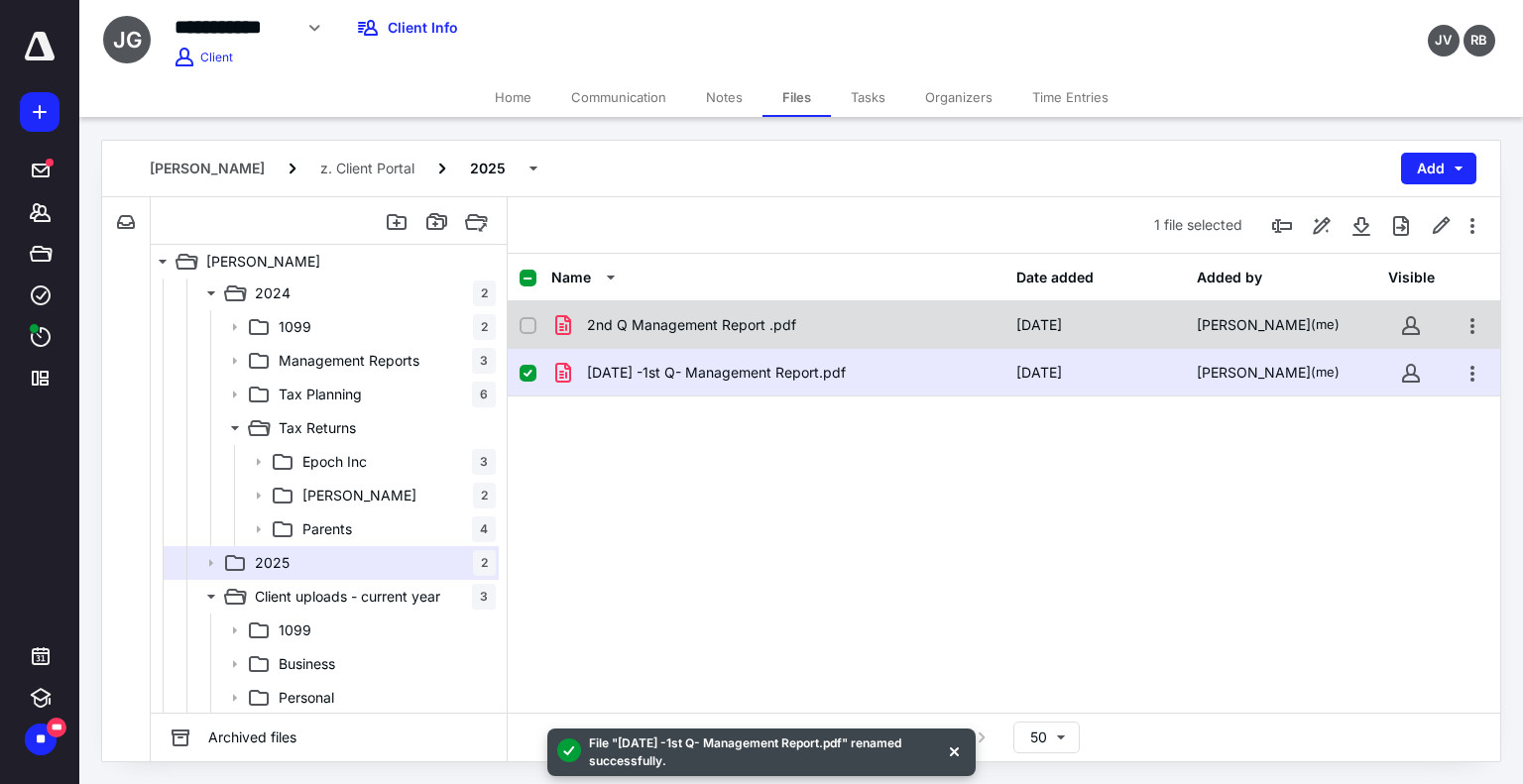checkbox on "true" 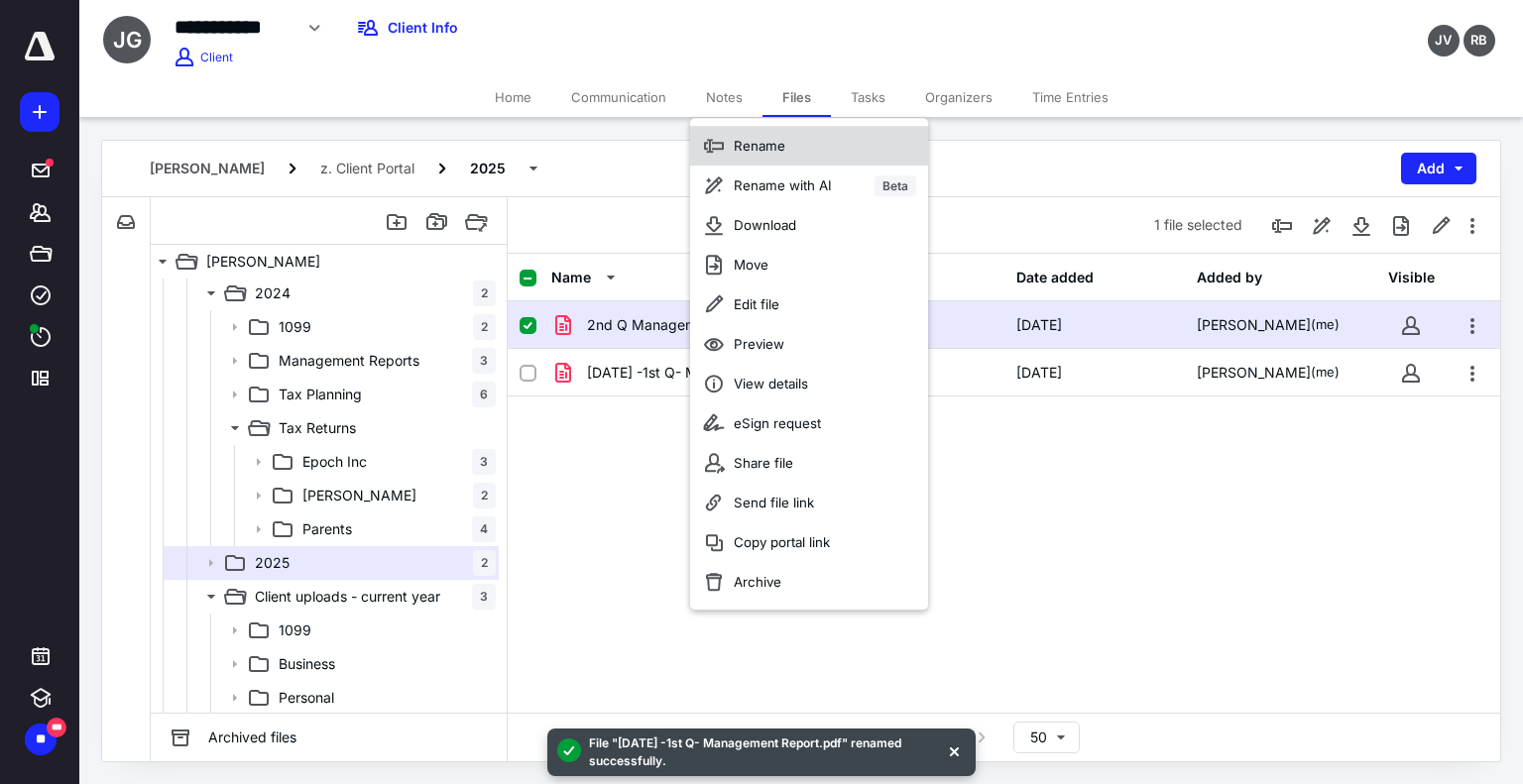 click on "Rename" at bounding box center (760, 146) 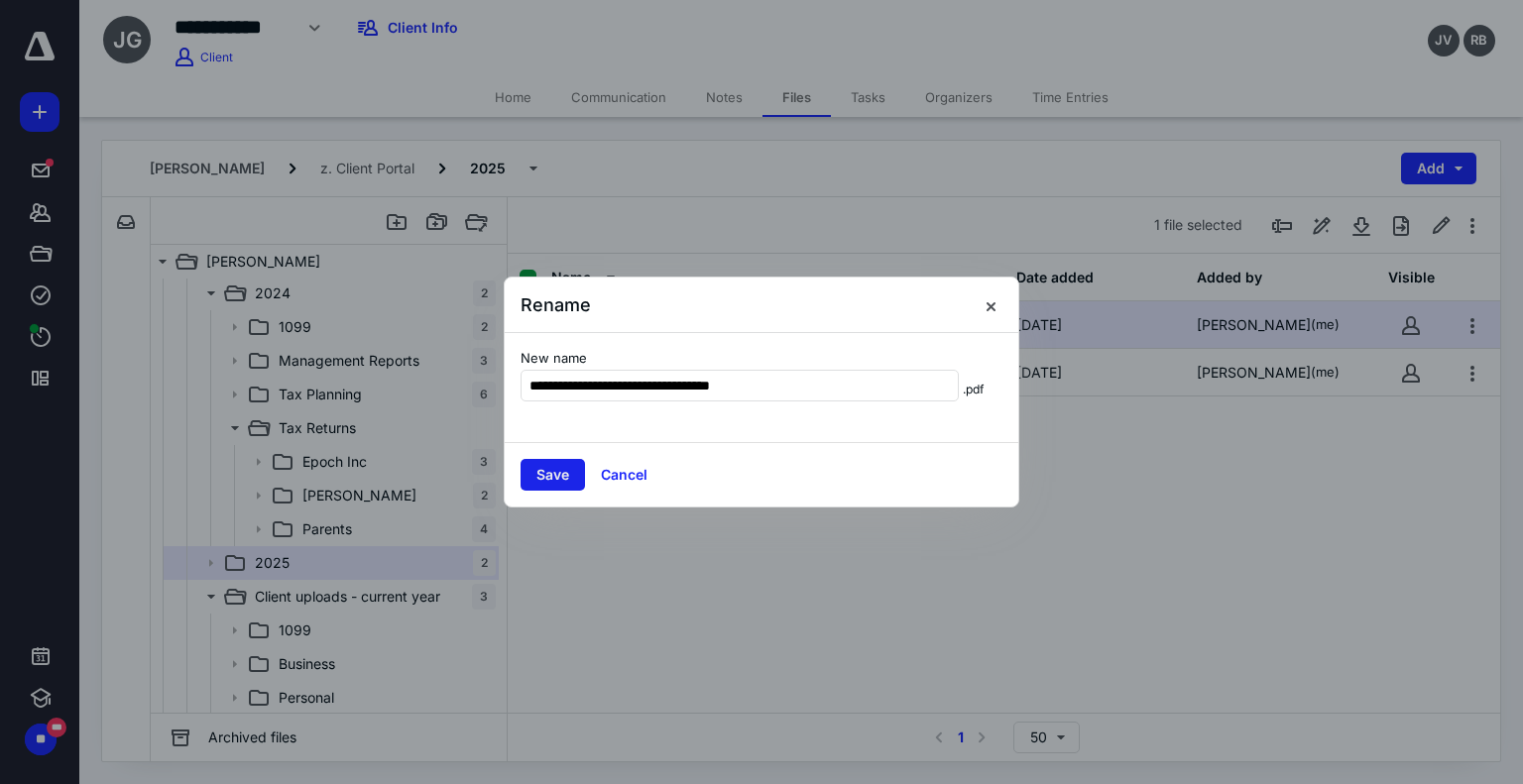 type on "**********" 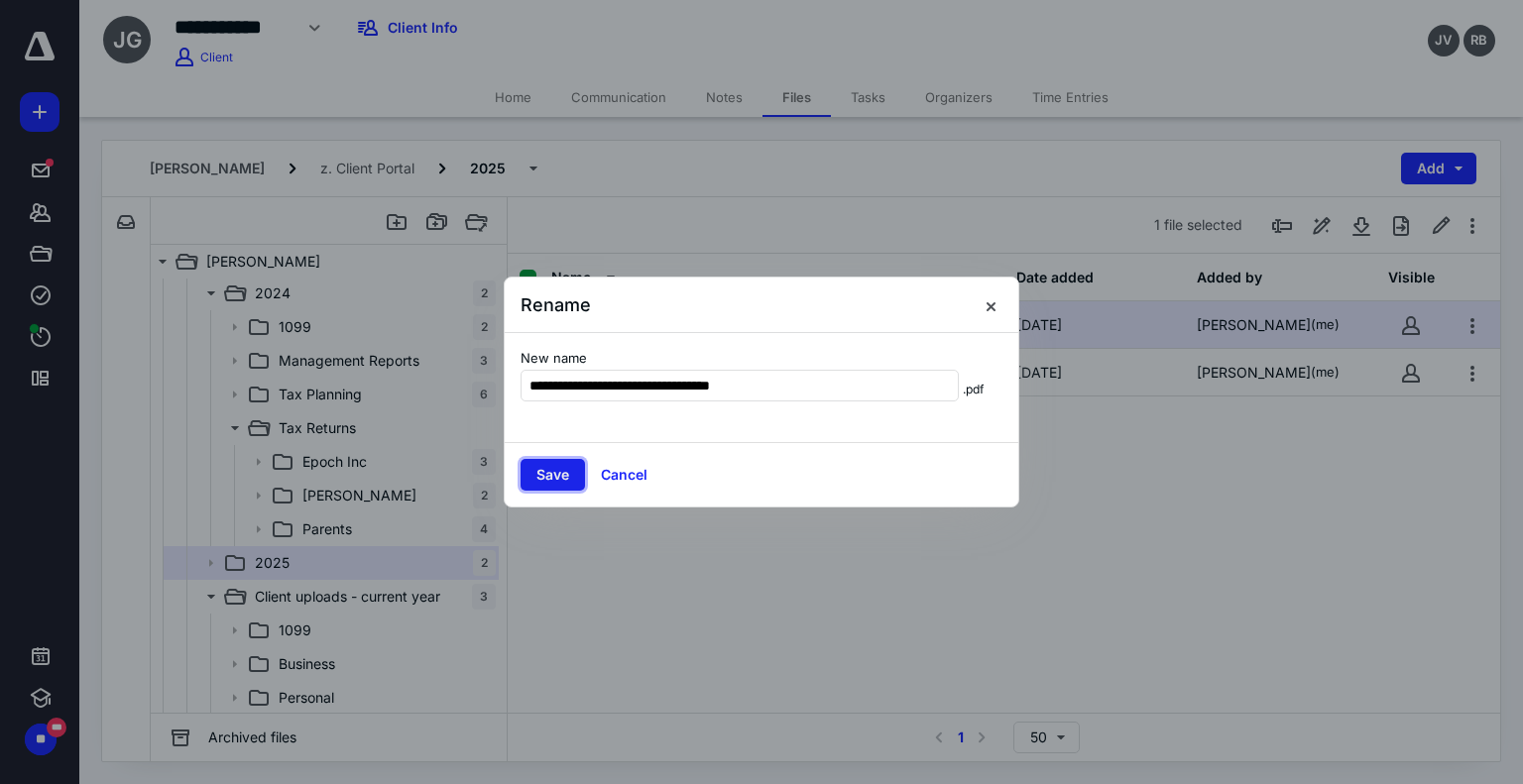 click on "Save" at bounding box center (552, 475) 